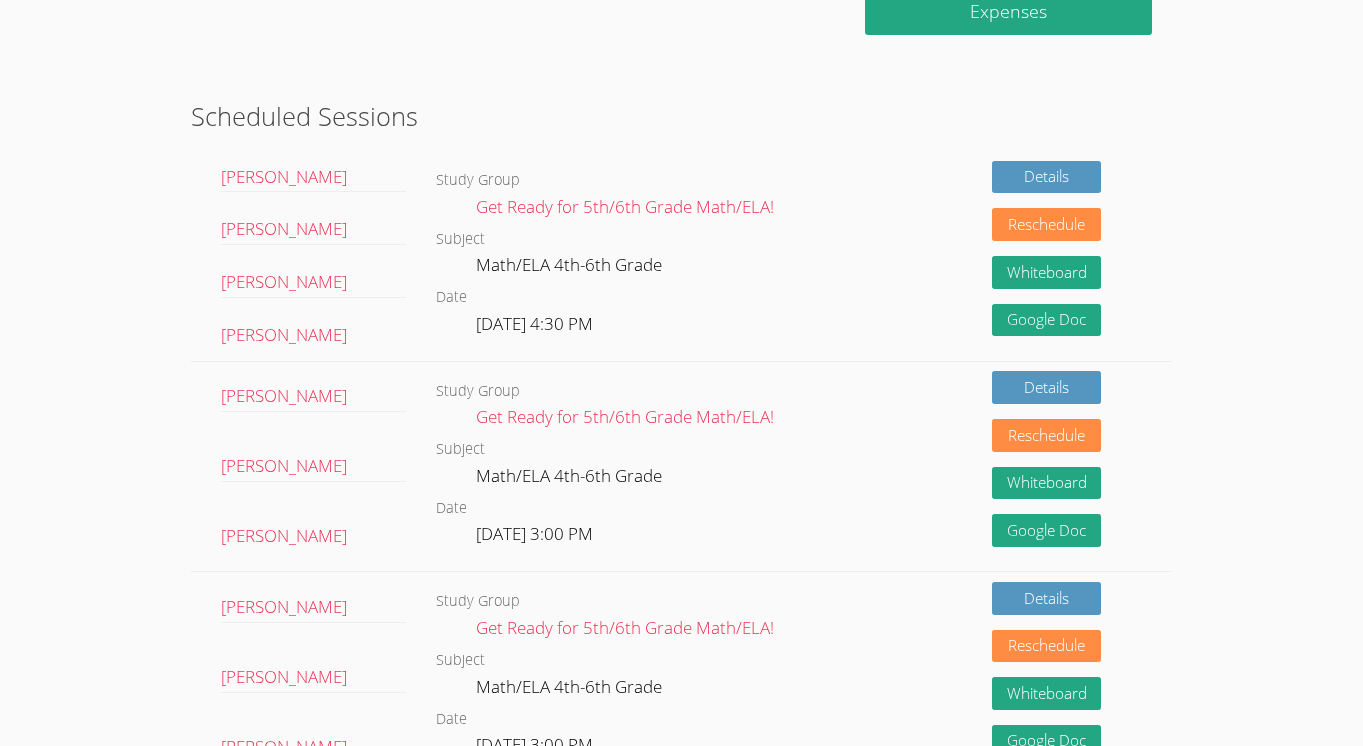 scroll, scrollTop: 0, scrollLeft: 0, axis: both 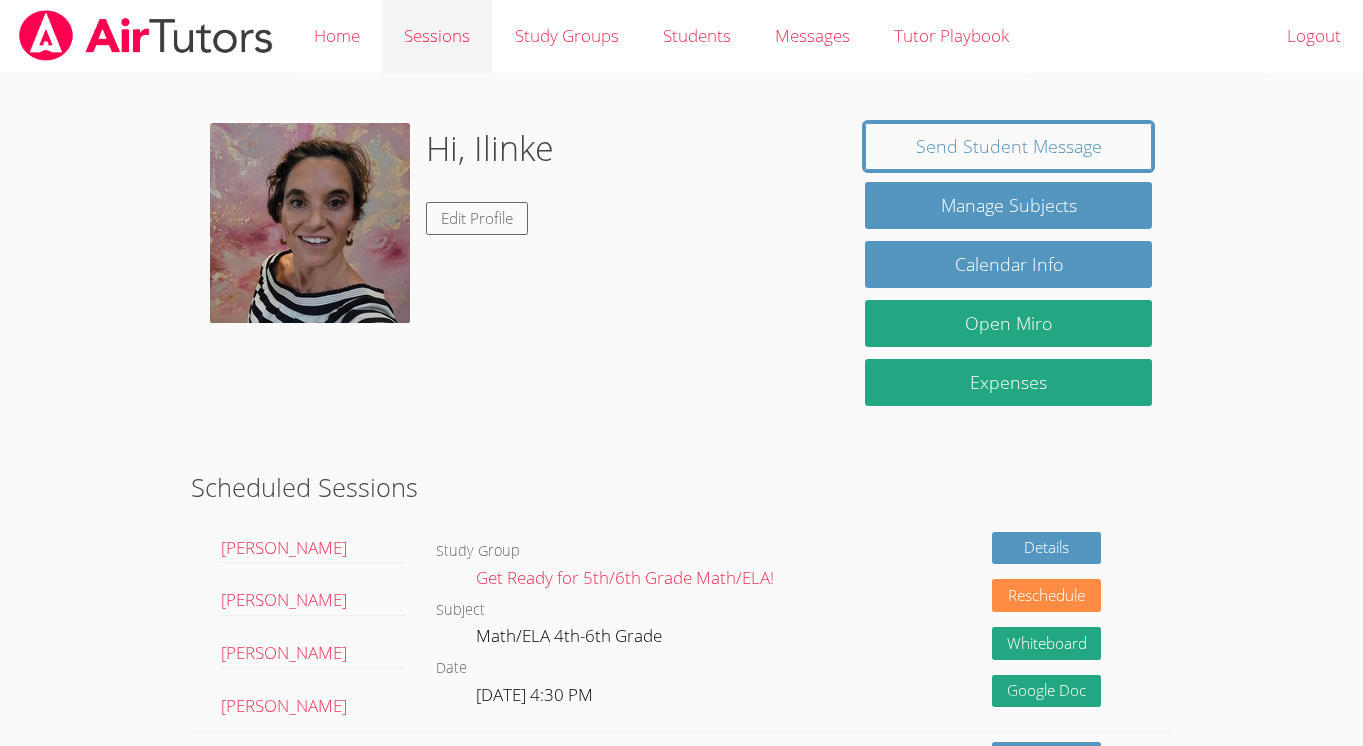click on "Sessions" at bounding box center (437, 36) 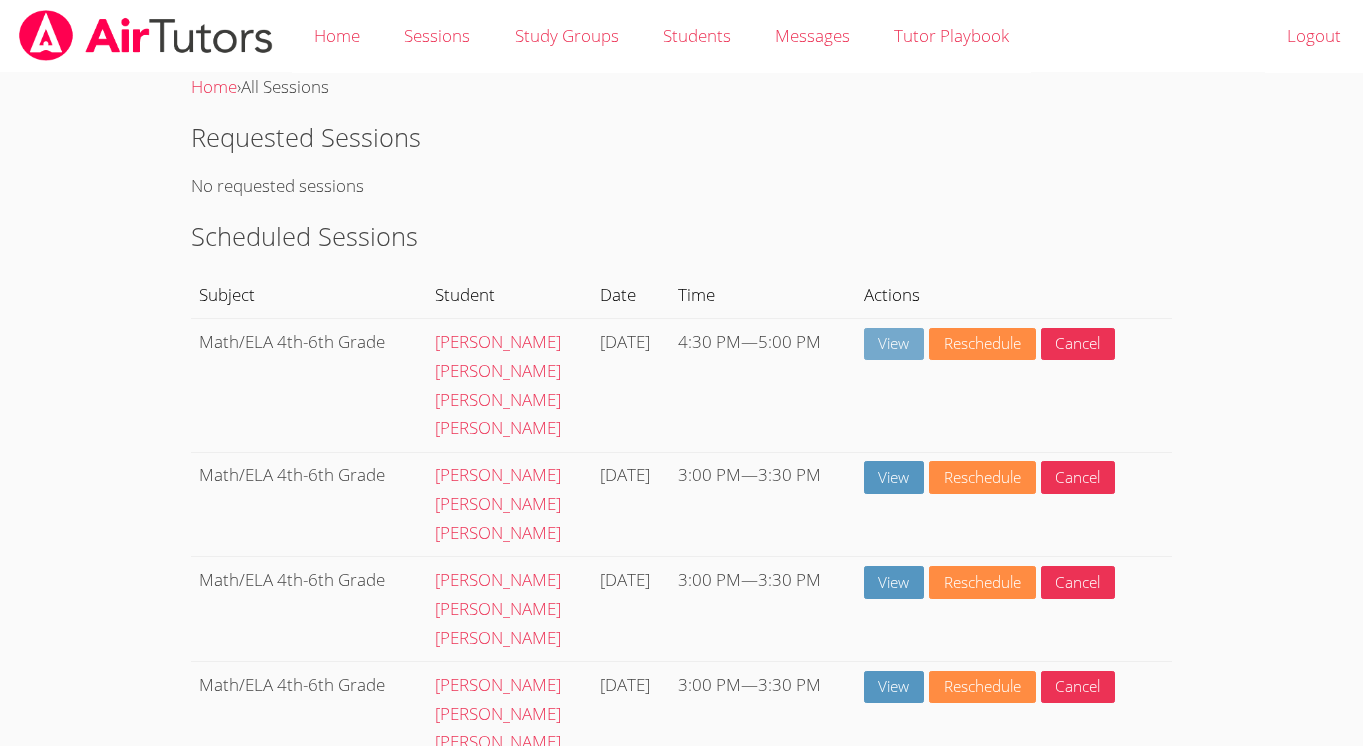 click on "View" at bounding box center [894, 344] 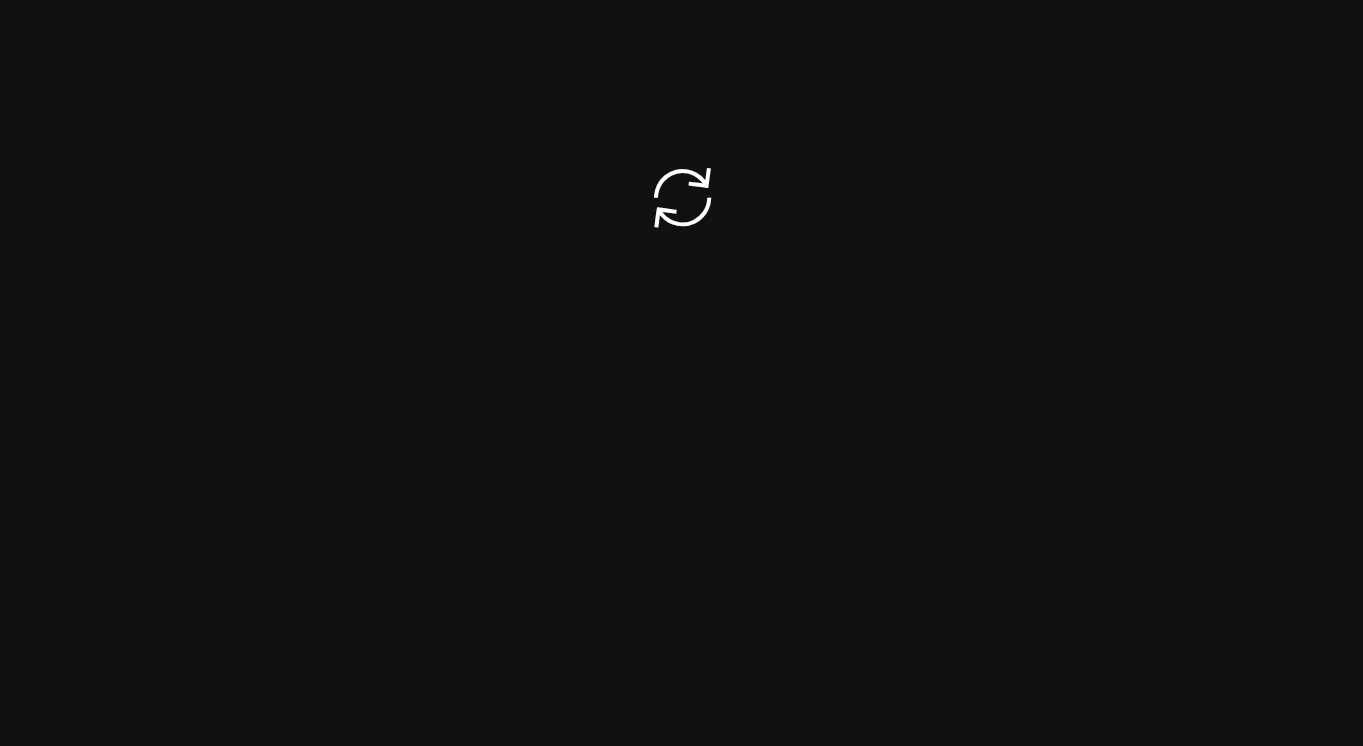 scroll, scrollTop: 0, scrollLeft: 0, axis: both 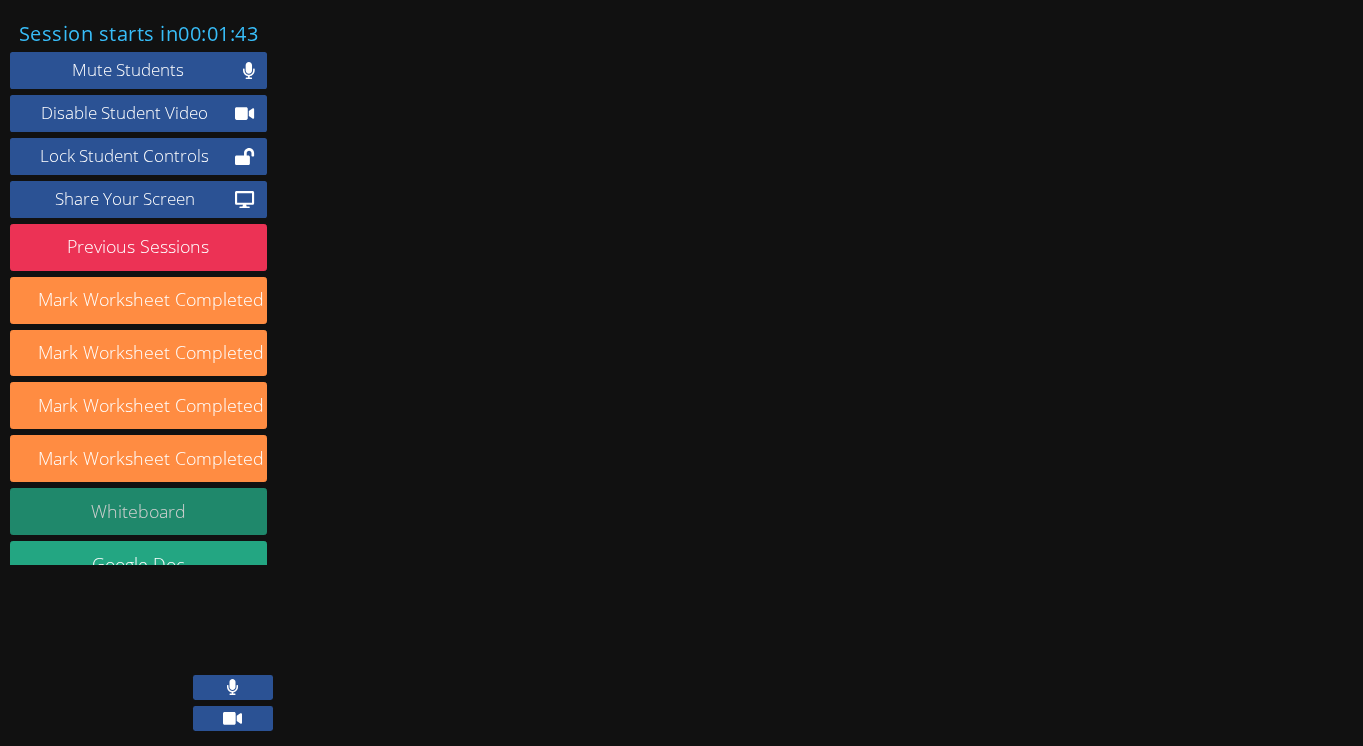 click on "Whiteboard" at bounding box center (138, 511) 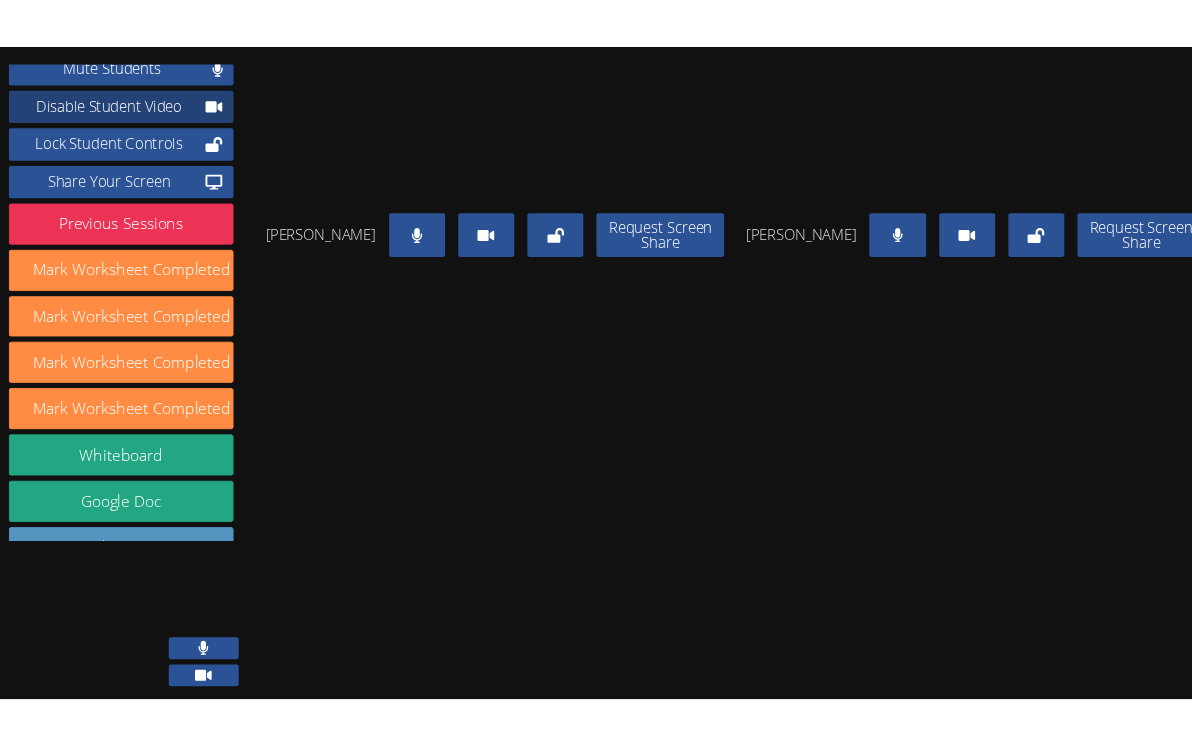 scroll, scrollTop: 47, scrollLeft: 0, axis: vertical 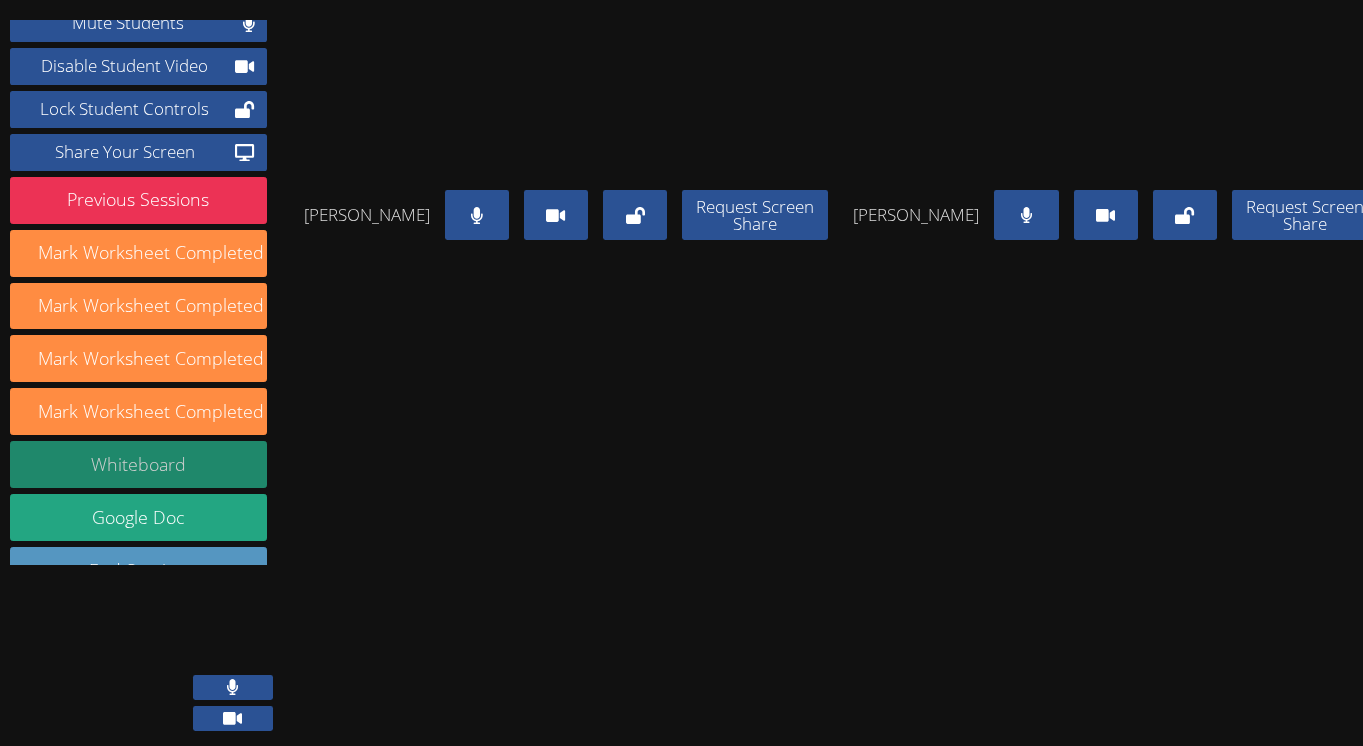 click on "Whiteboard" at bounding box center [138, 464] 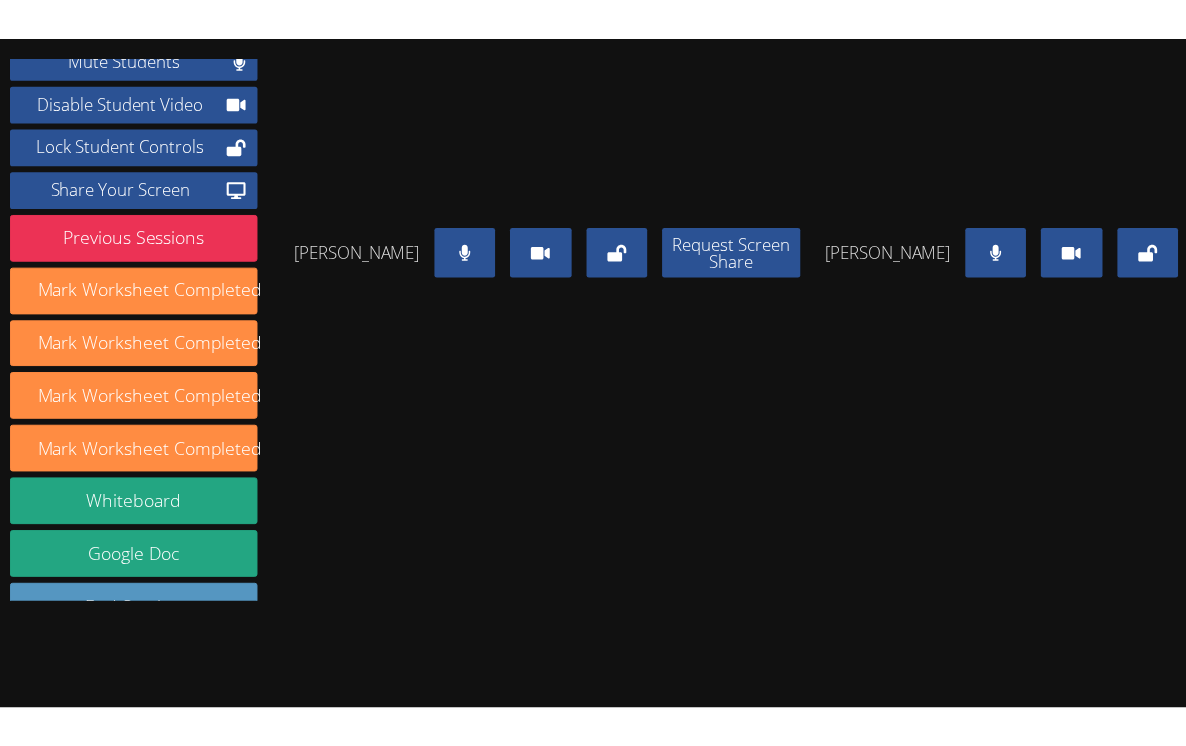 scroll, scrollTop: 75, scrollLeft: 0, axis: vertical 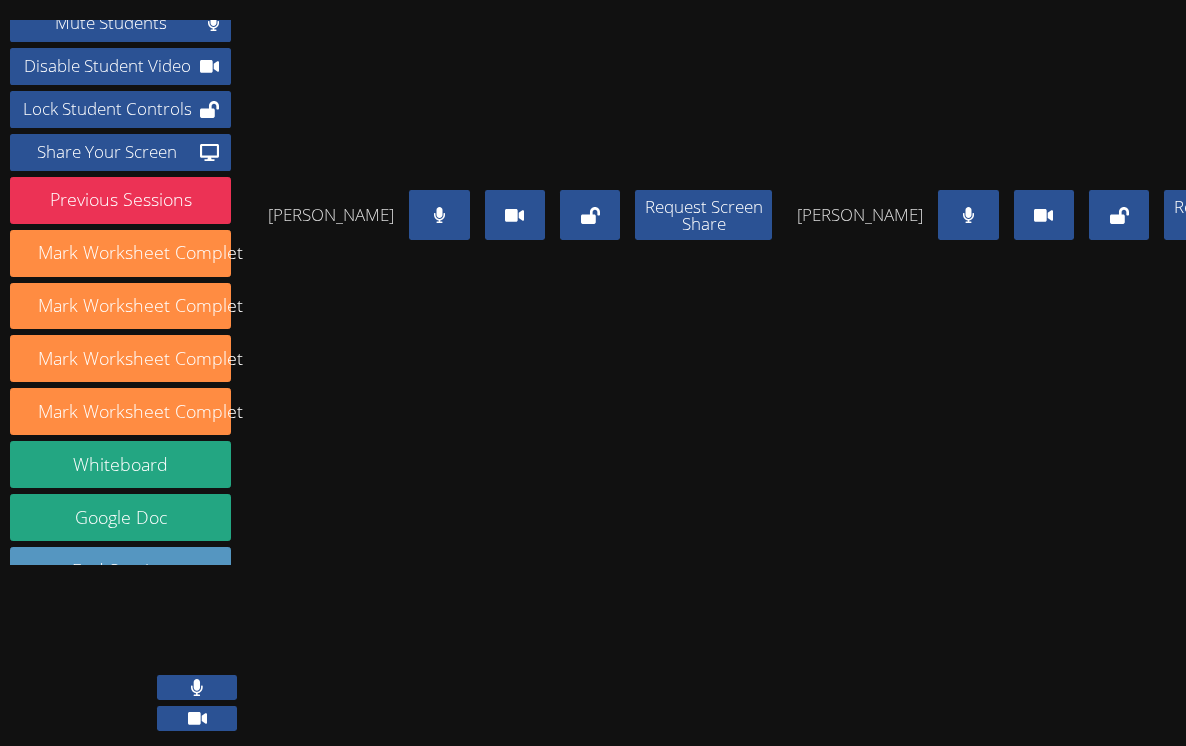 click at bounding box center (968, 215) 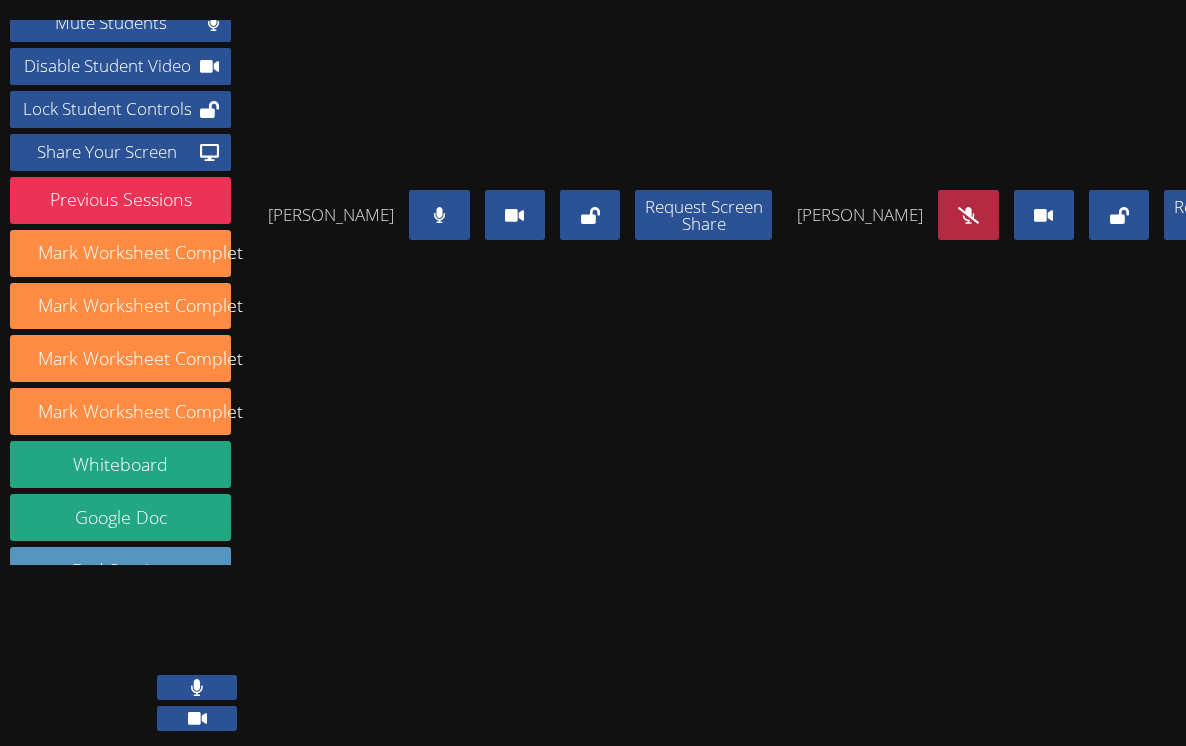click 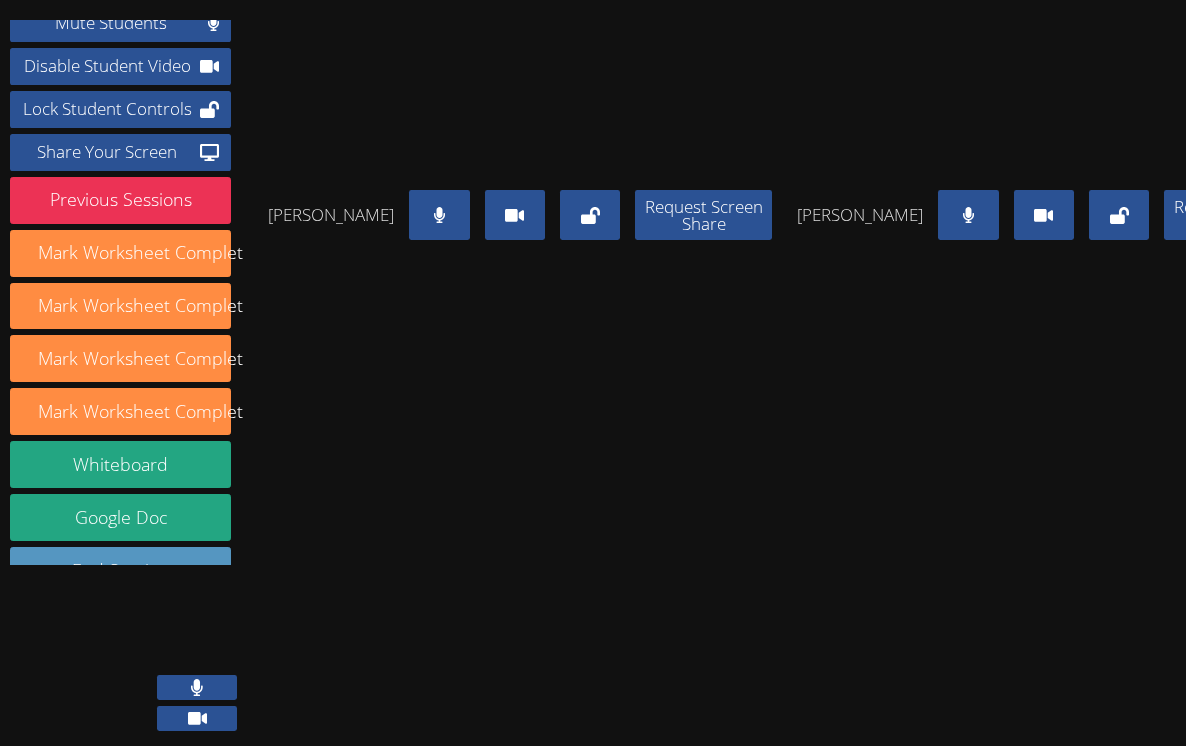 click at bounding box center (968, 215) 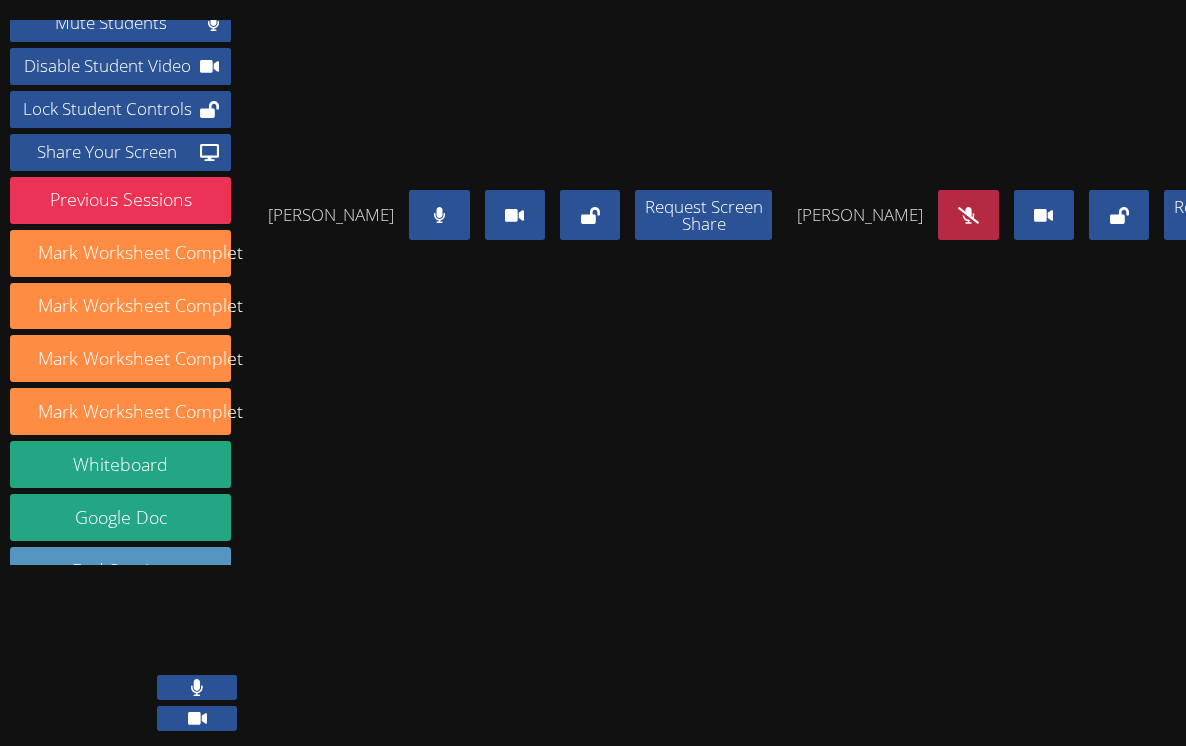 click at bounding box center (968, 215) 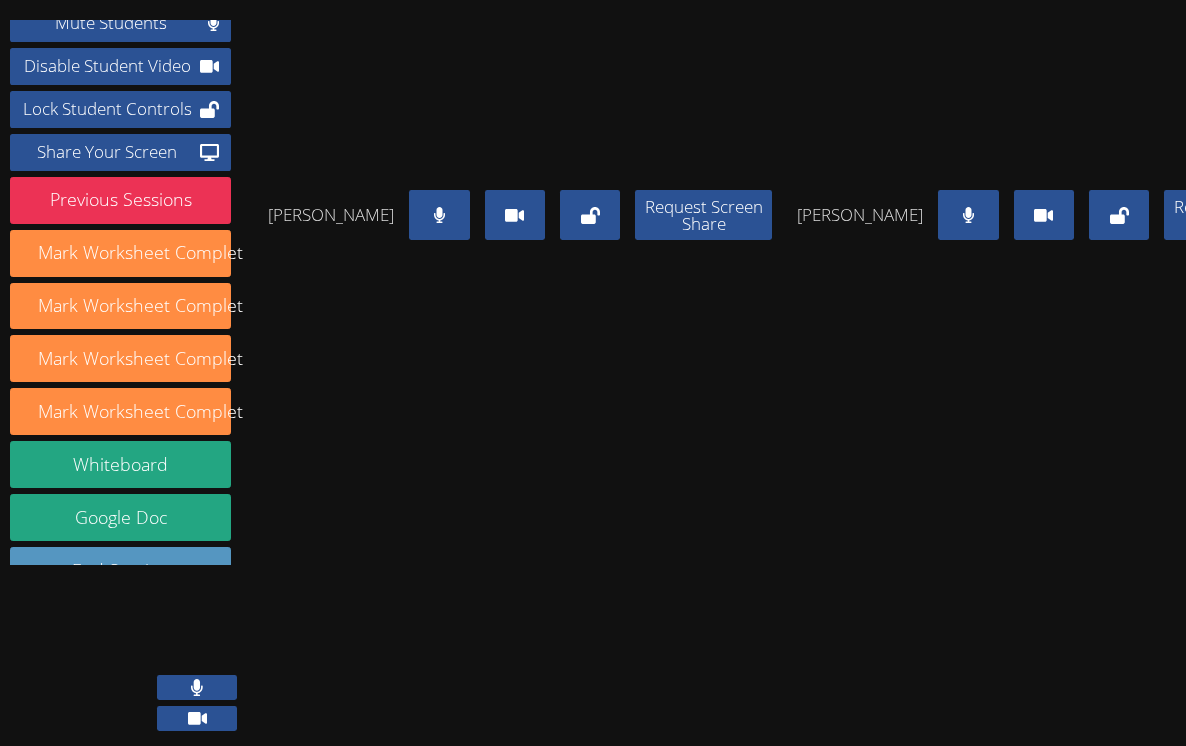 click 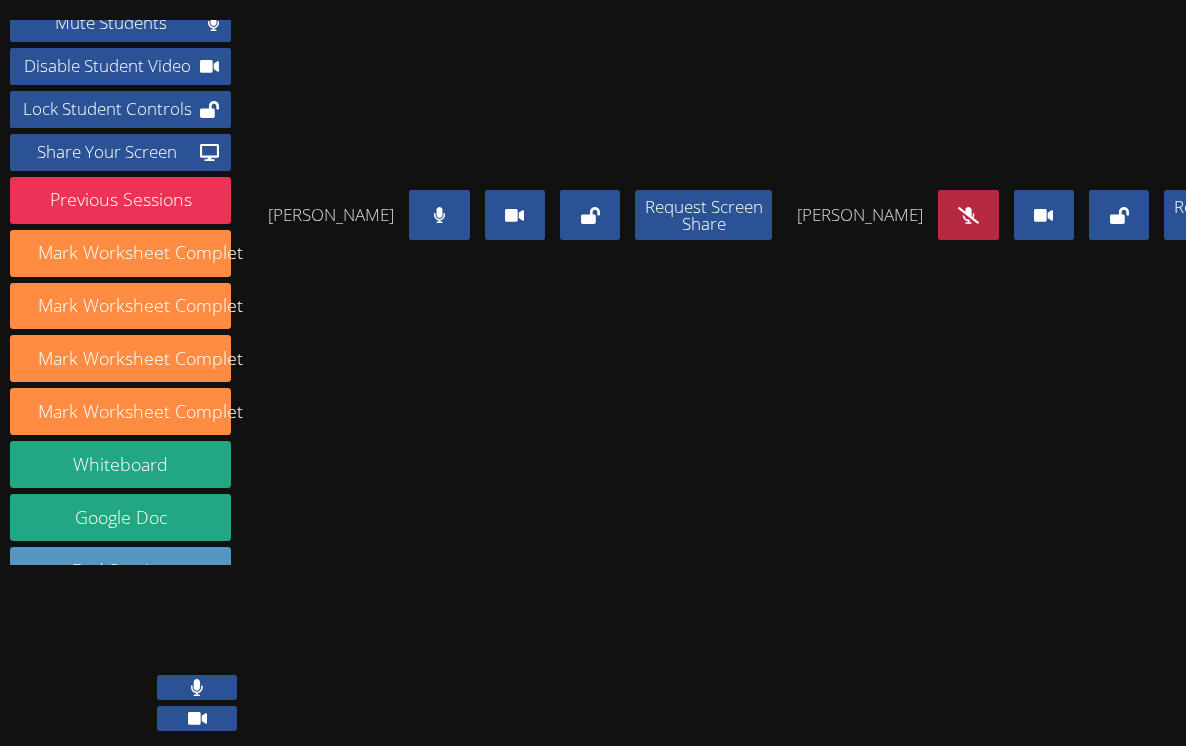 click 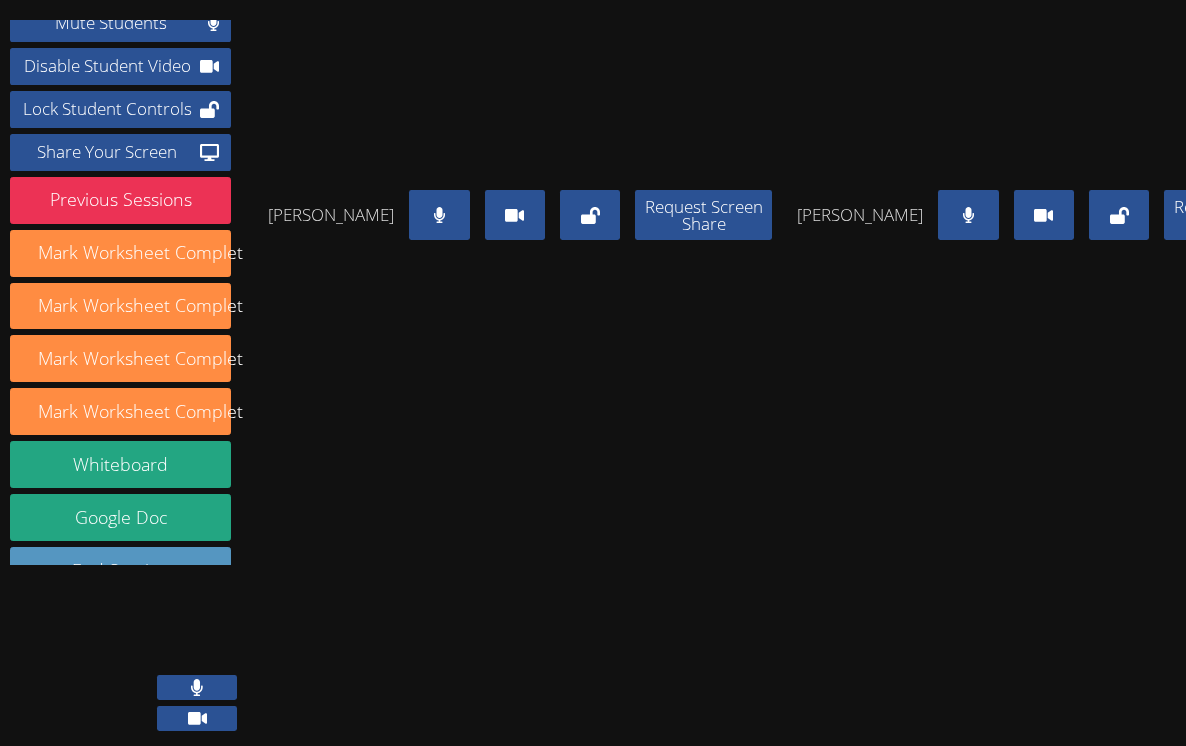 click 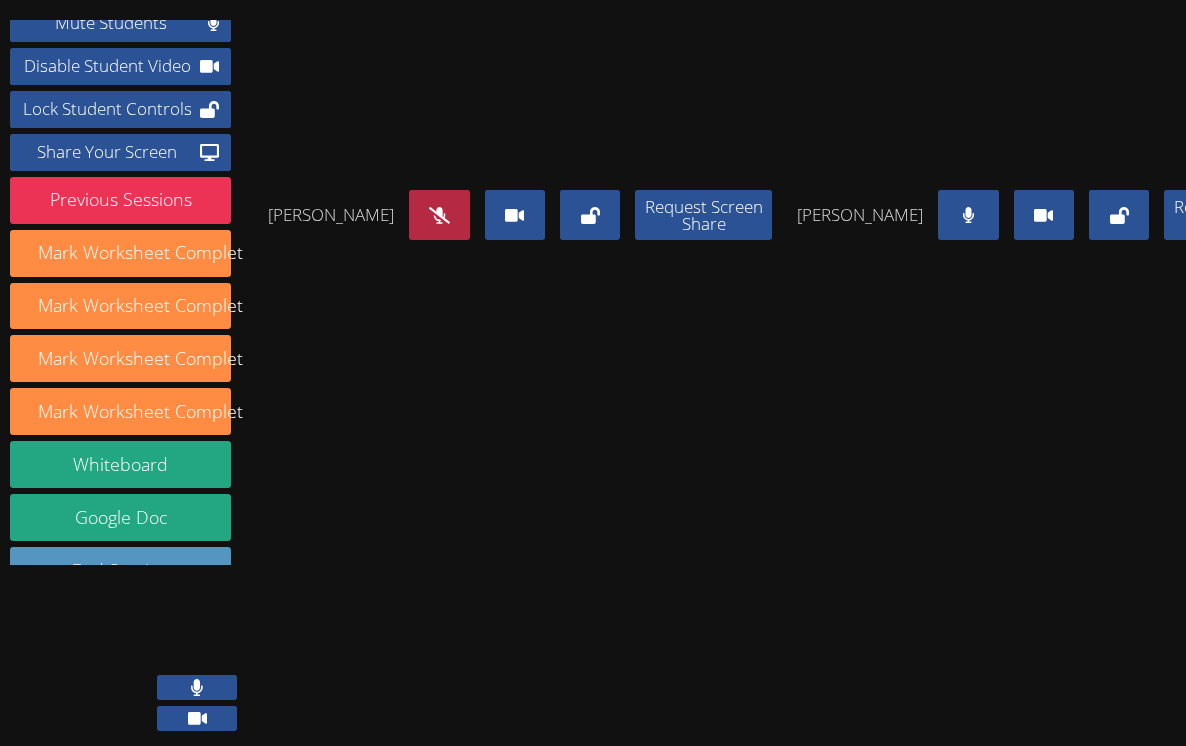 click at bounding box center [439, 215] 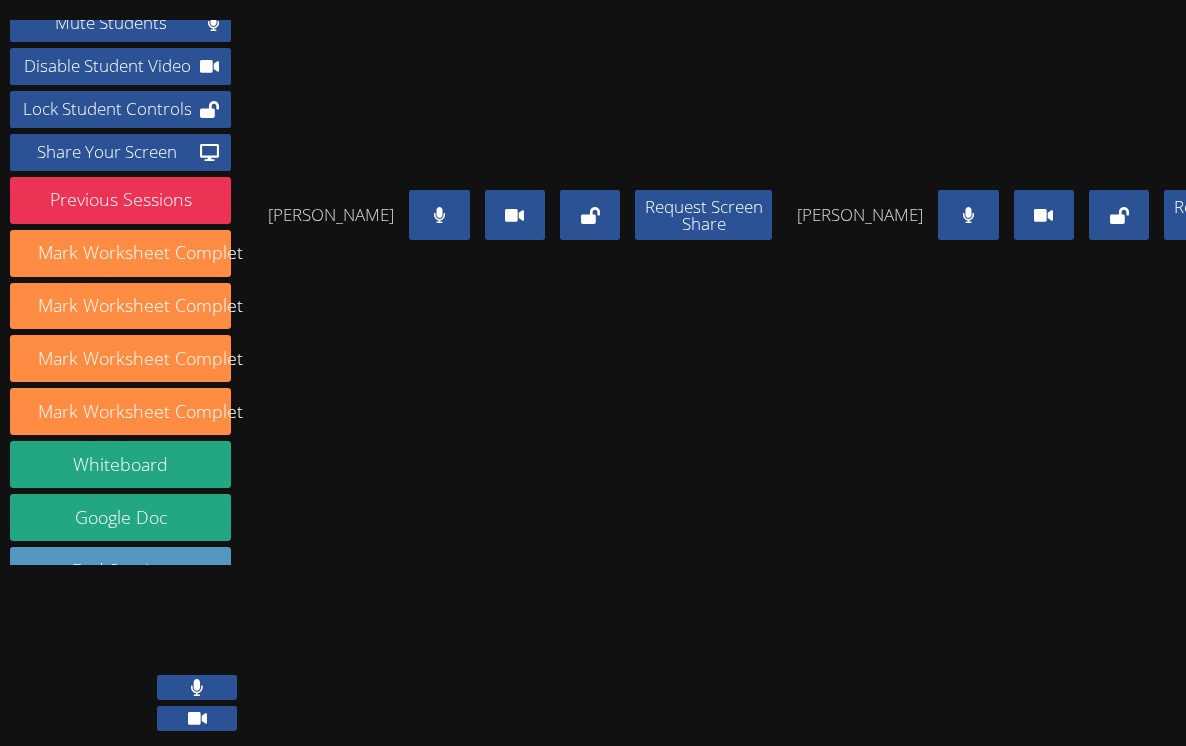 click at bounding box center [968, 215] 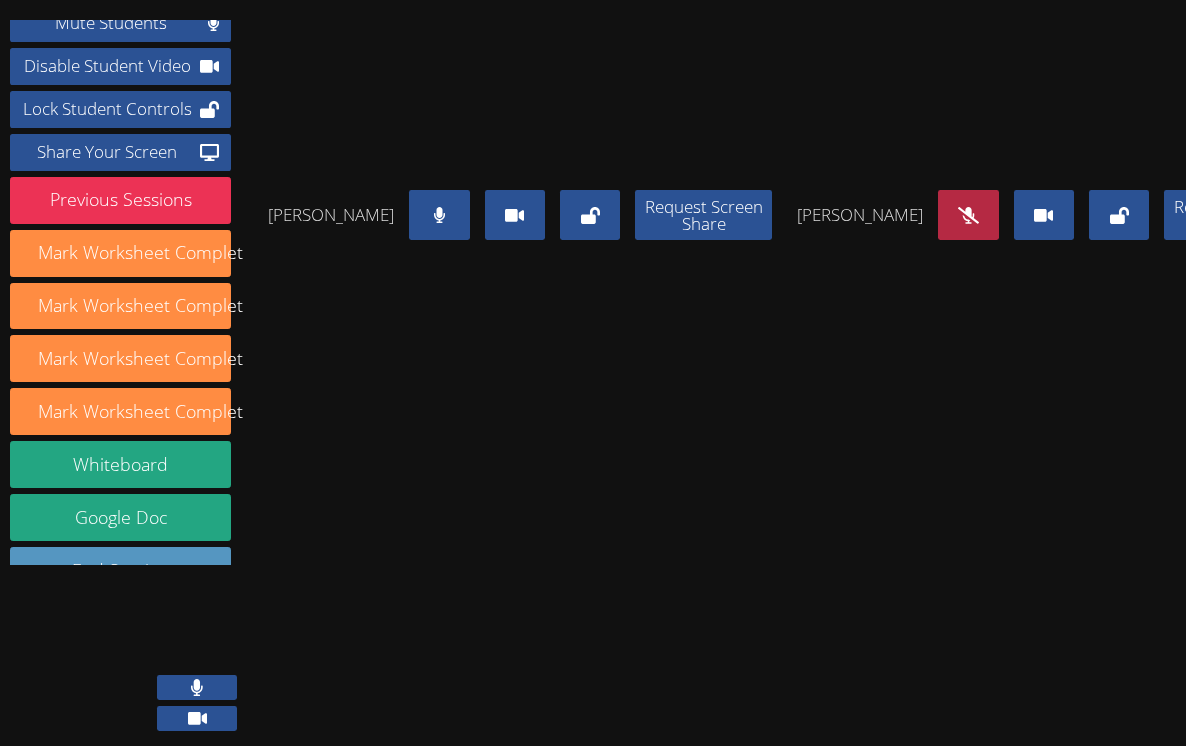 click 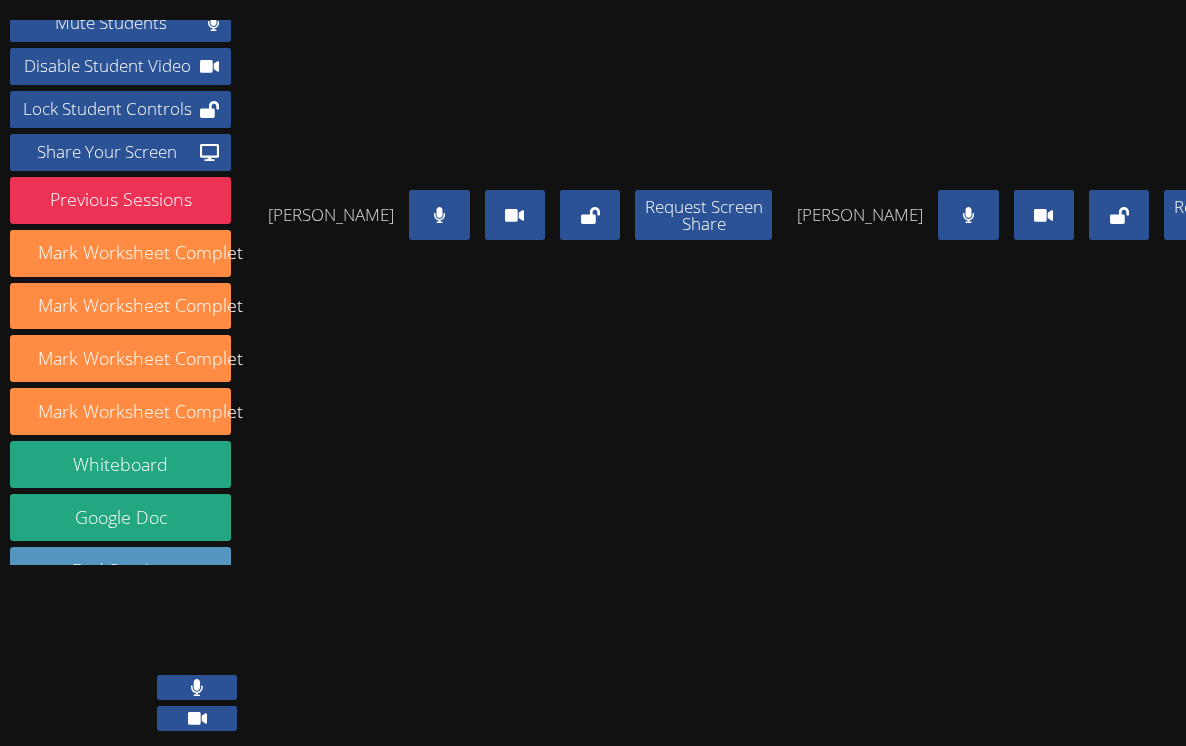 click at bounding box center [439, 215] 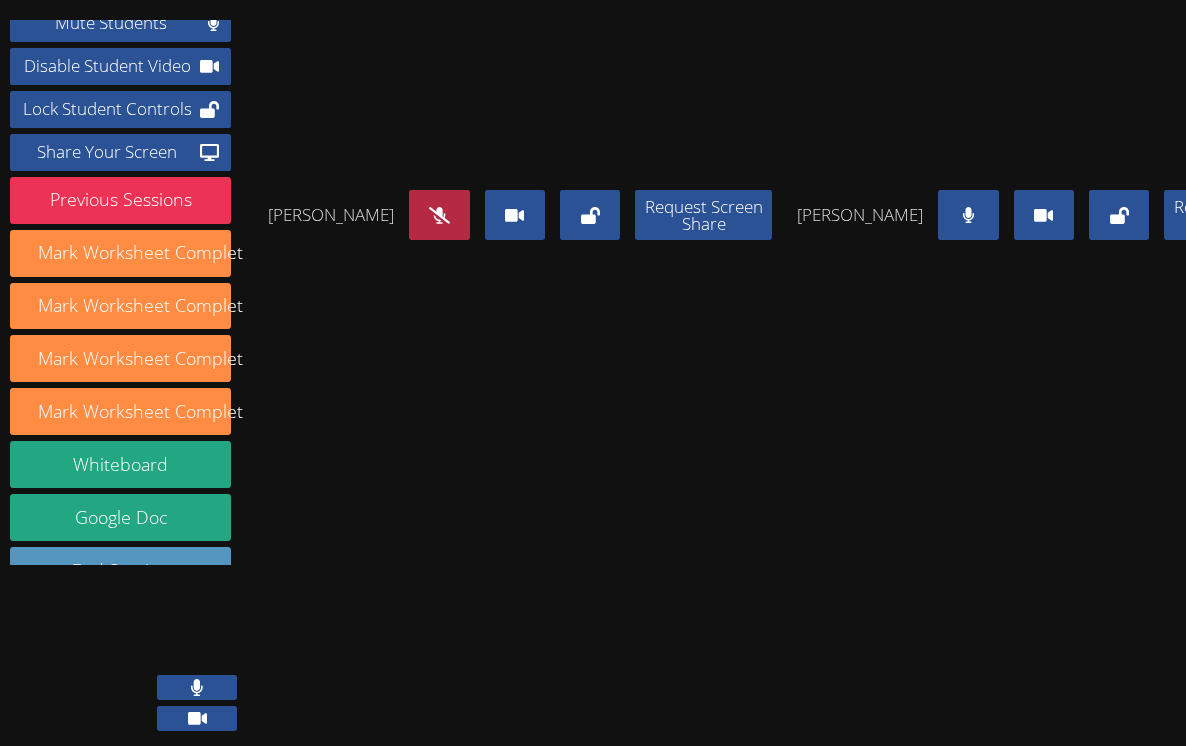 click at bounding box center [439, 215] 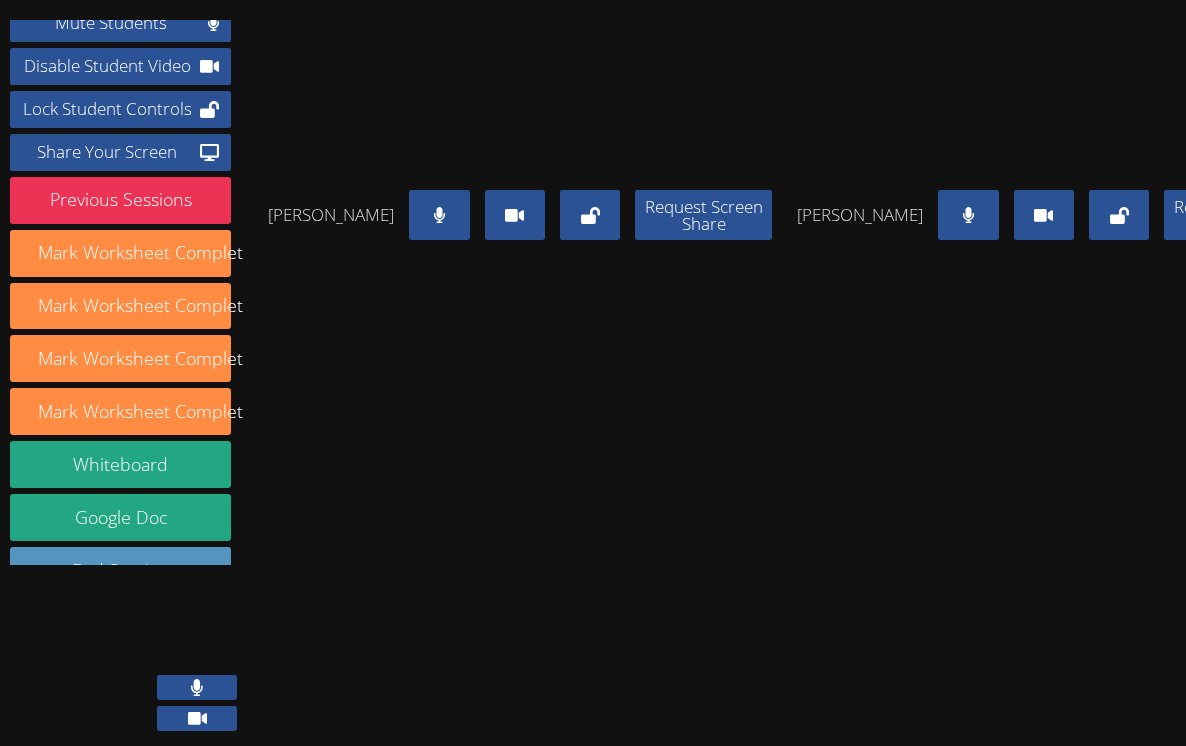 click at bounding box center (968, 215) 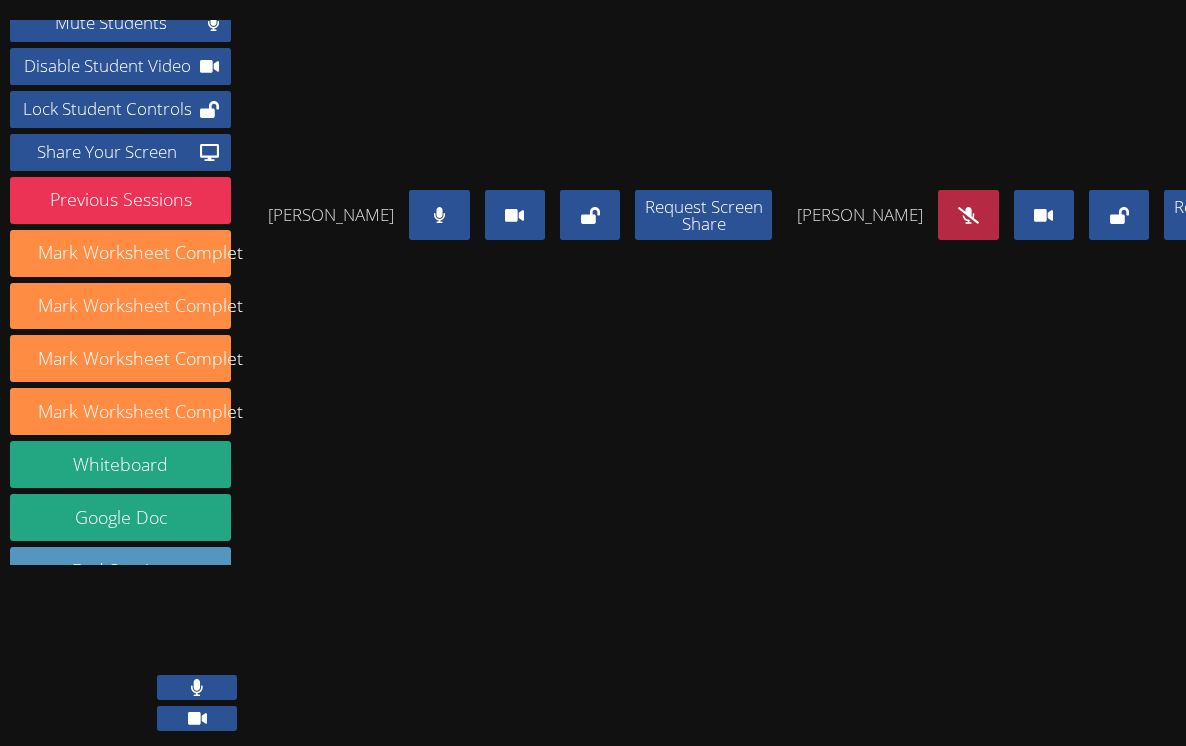 click 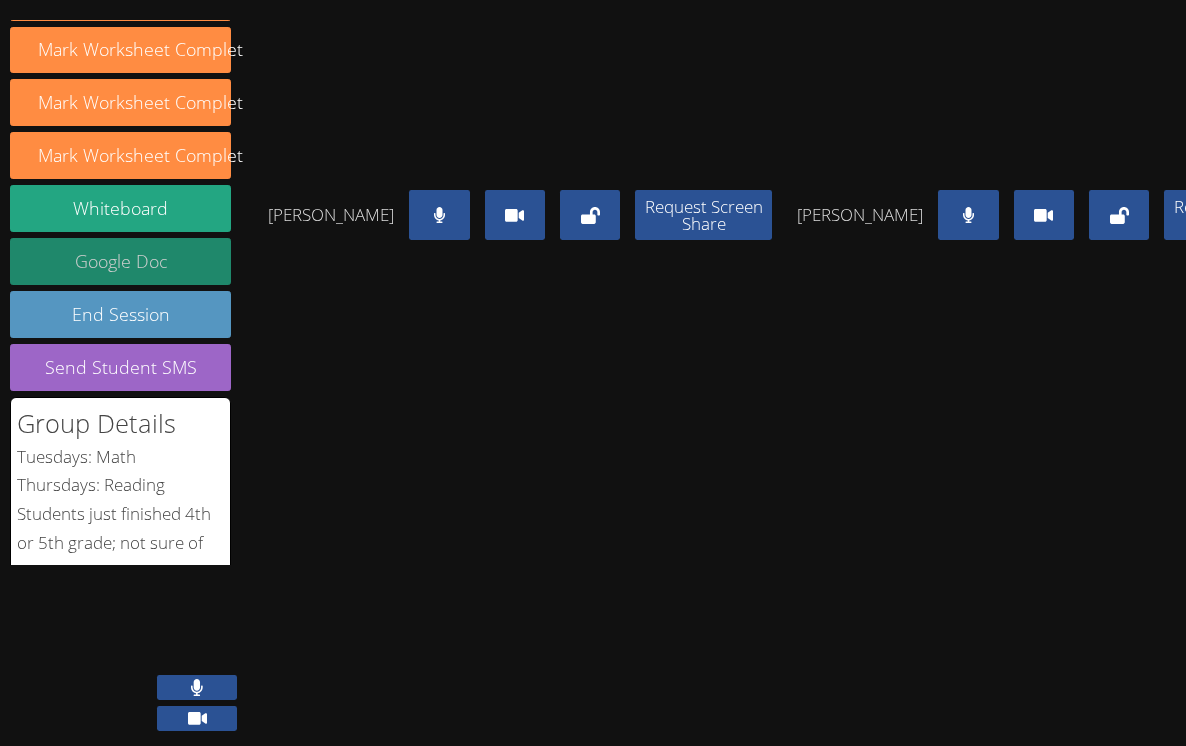 scroll, scrollTop: 317, scrollLeft: 0, axis: vertical 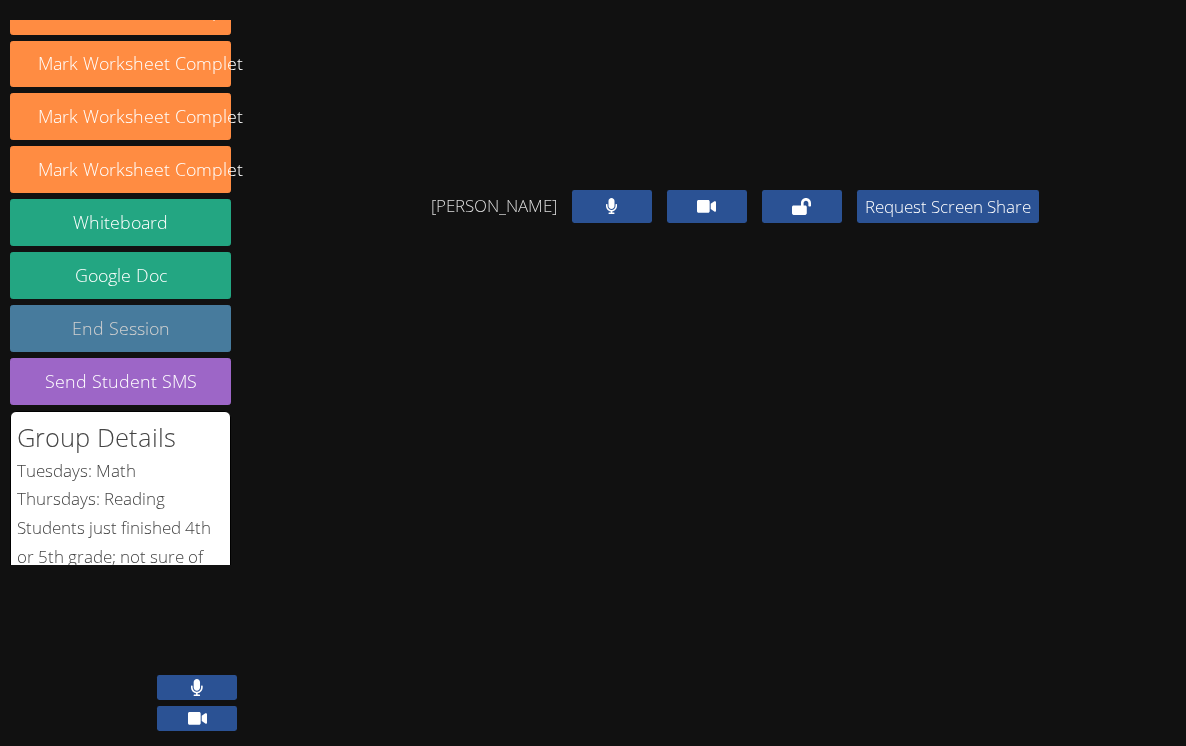 click on "End Session" at bounding box center (120, 328) 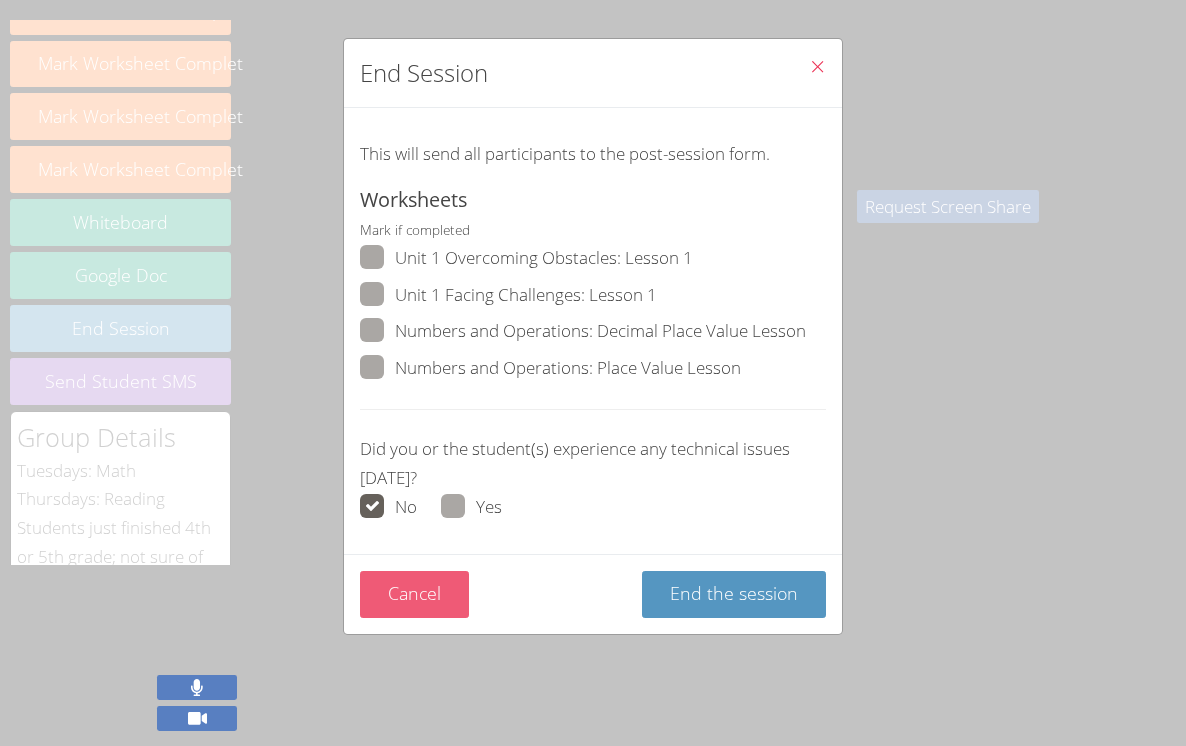 click on "Cancel" at bounding box center [414, 594] 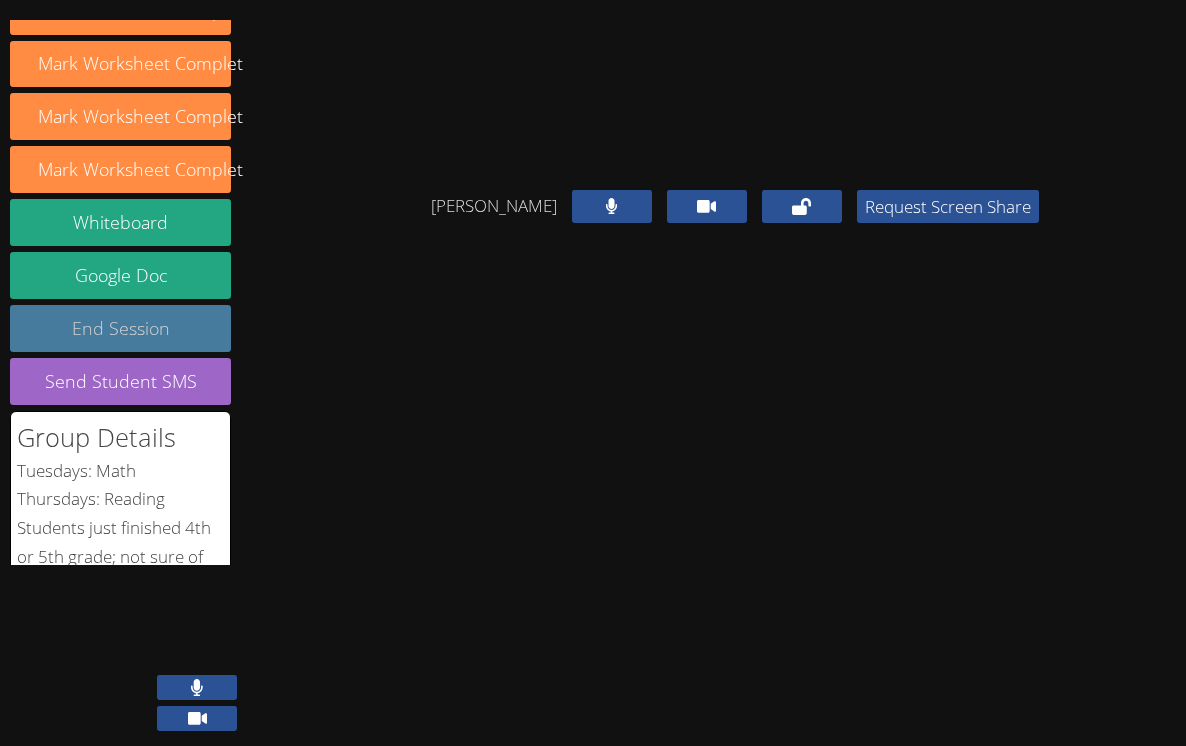 click on "End Session" at bounding box center (120, 328) 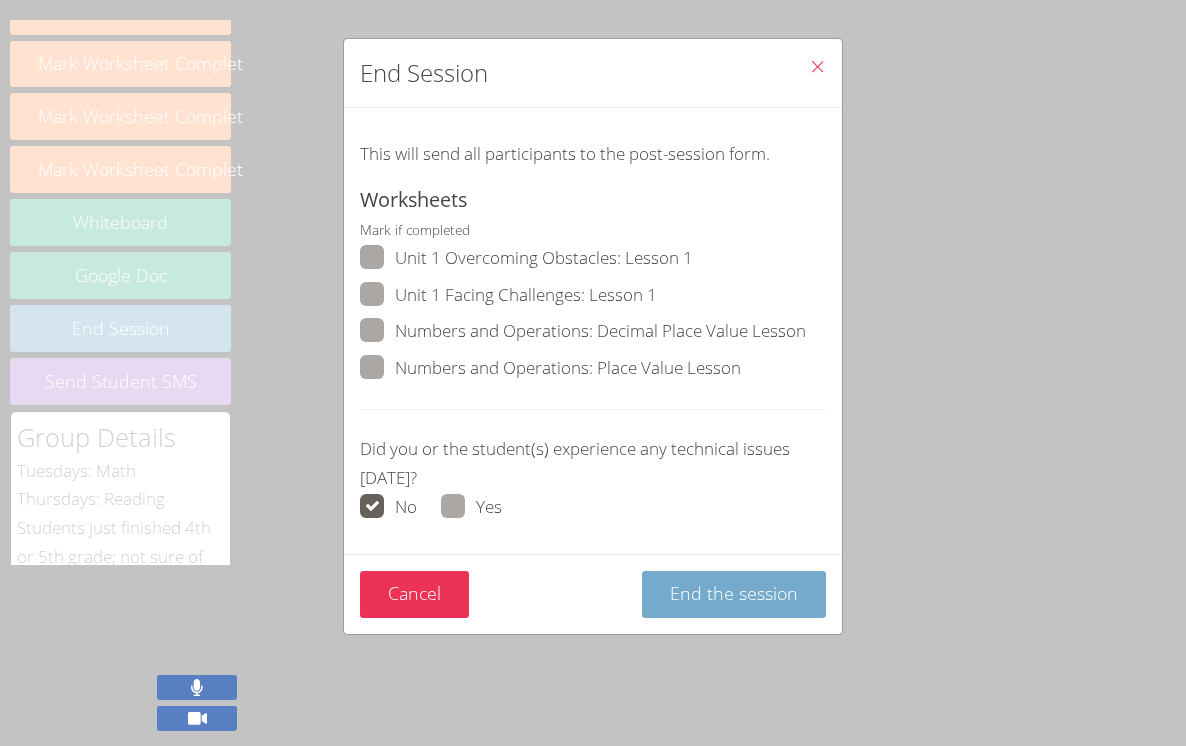 click on "End the session" at bounding box center (734, 593) 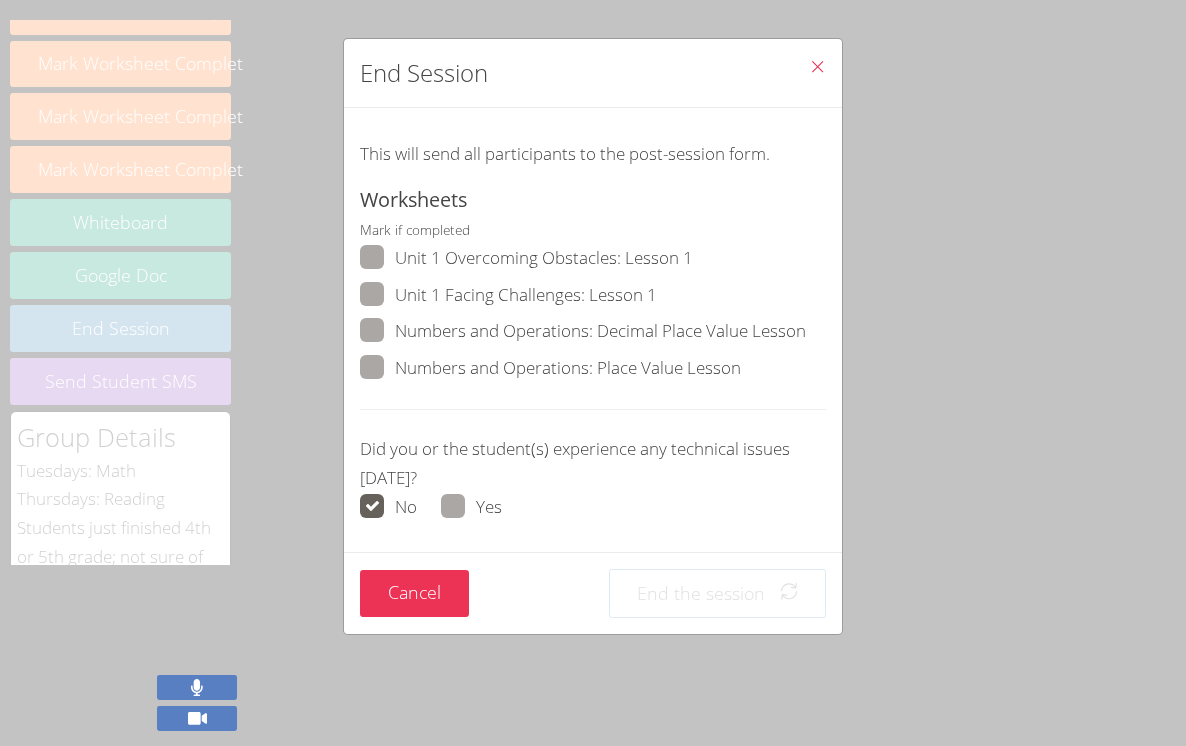 scroll, scrollTop: 264, scrollLeft: 0, axis: vertical 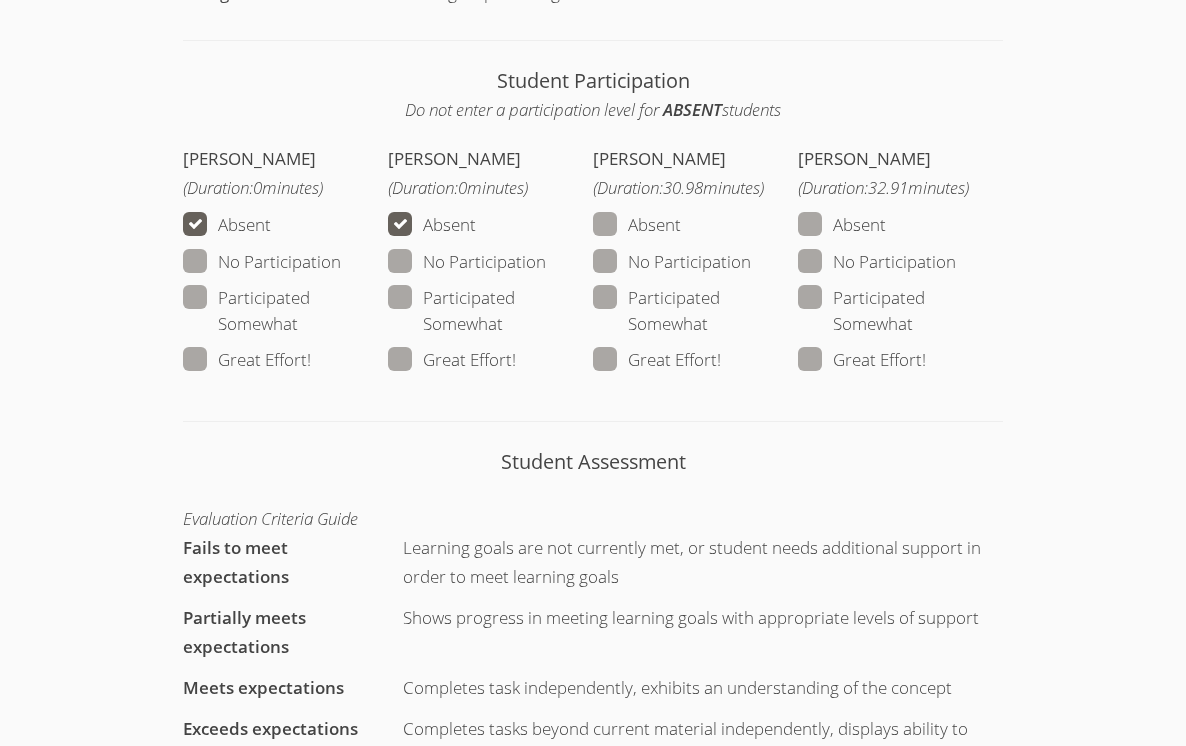 click on "Great Effort!" at bounding box center [657, 360] 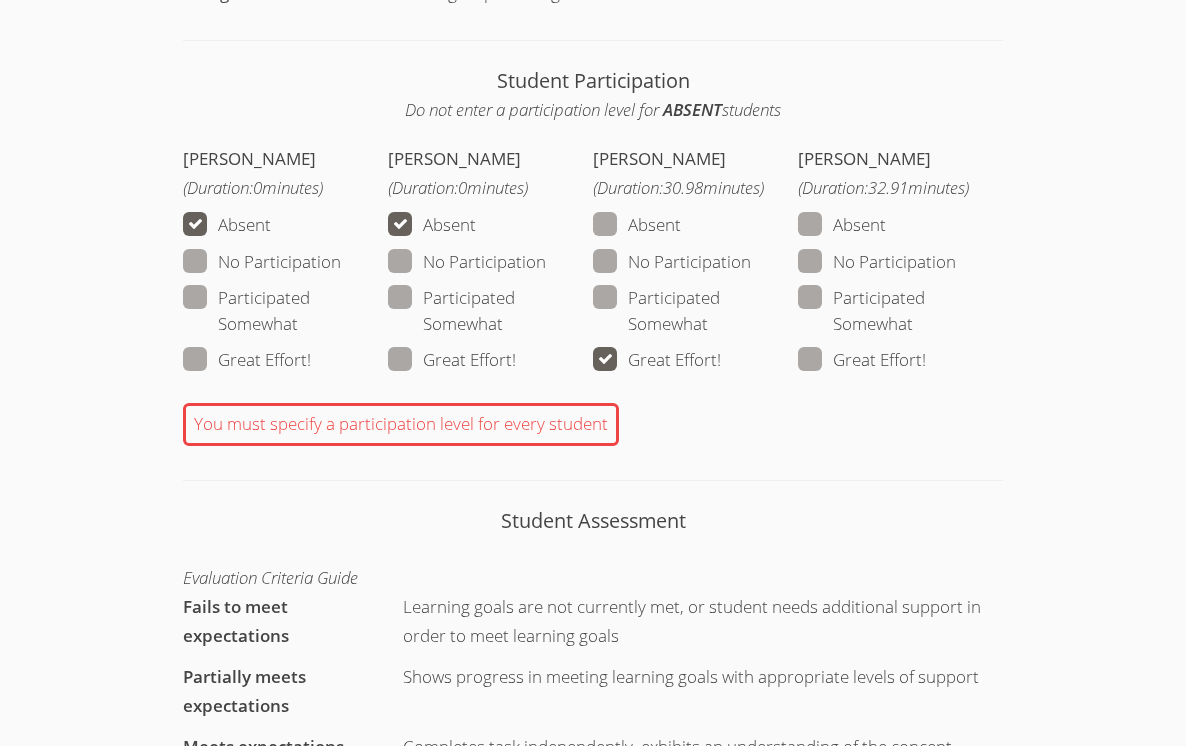 click on "Great Effort!" at bounding box center [862, 360] 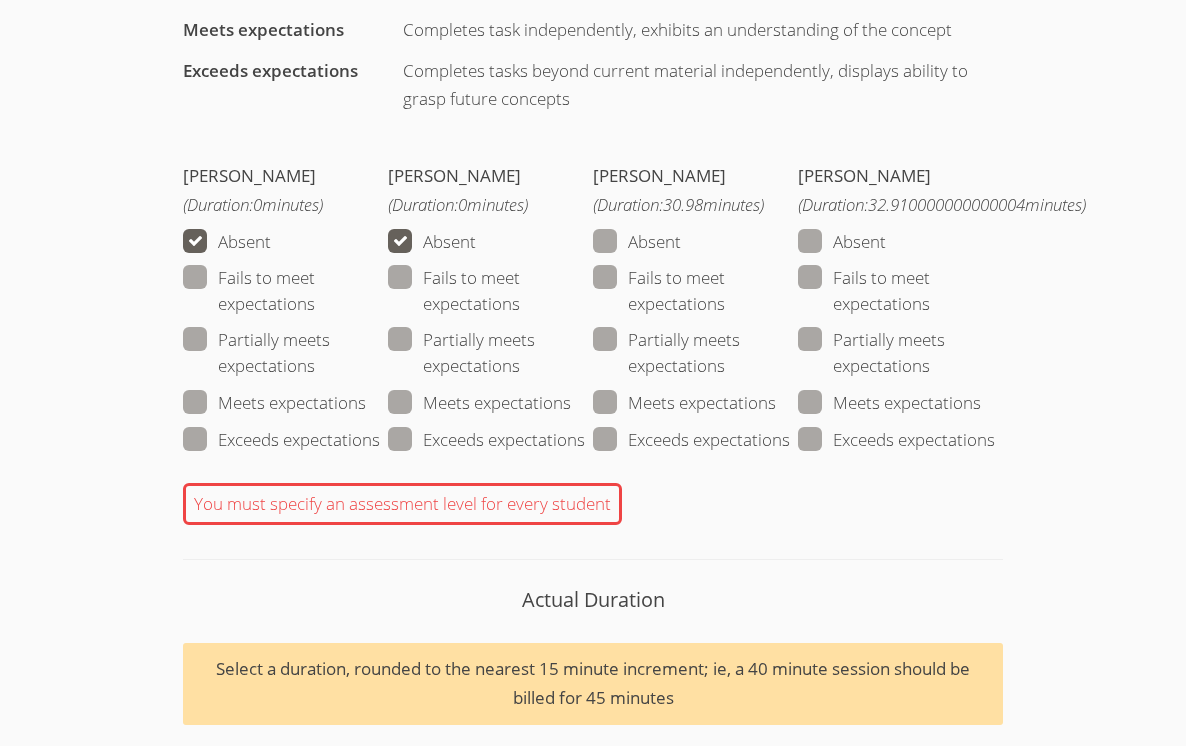 scroll, scrollTop: 2069, scrollLeft: 0, axis: vertical 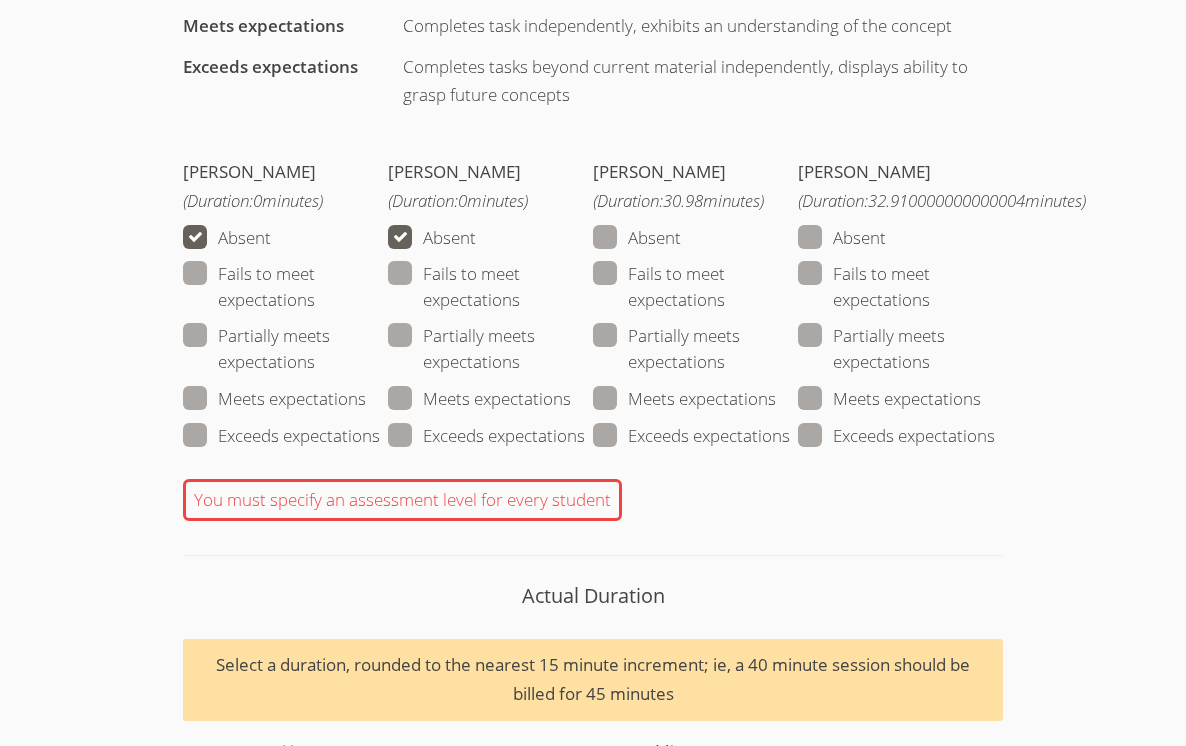 click on "Meets expectations" at bounding box center [684, 399] 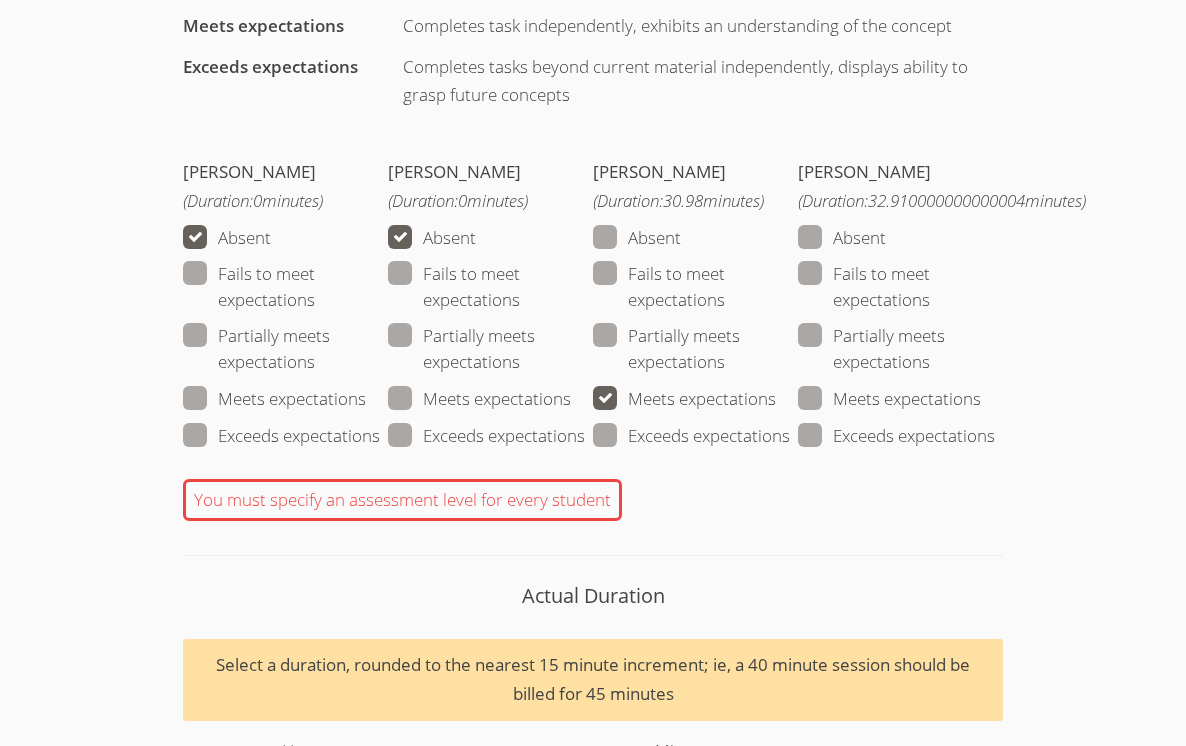 click at bounding box center [981, 398] 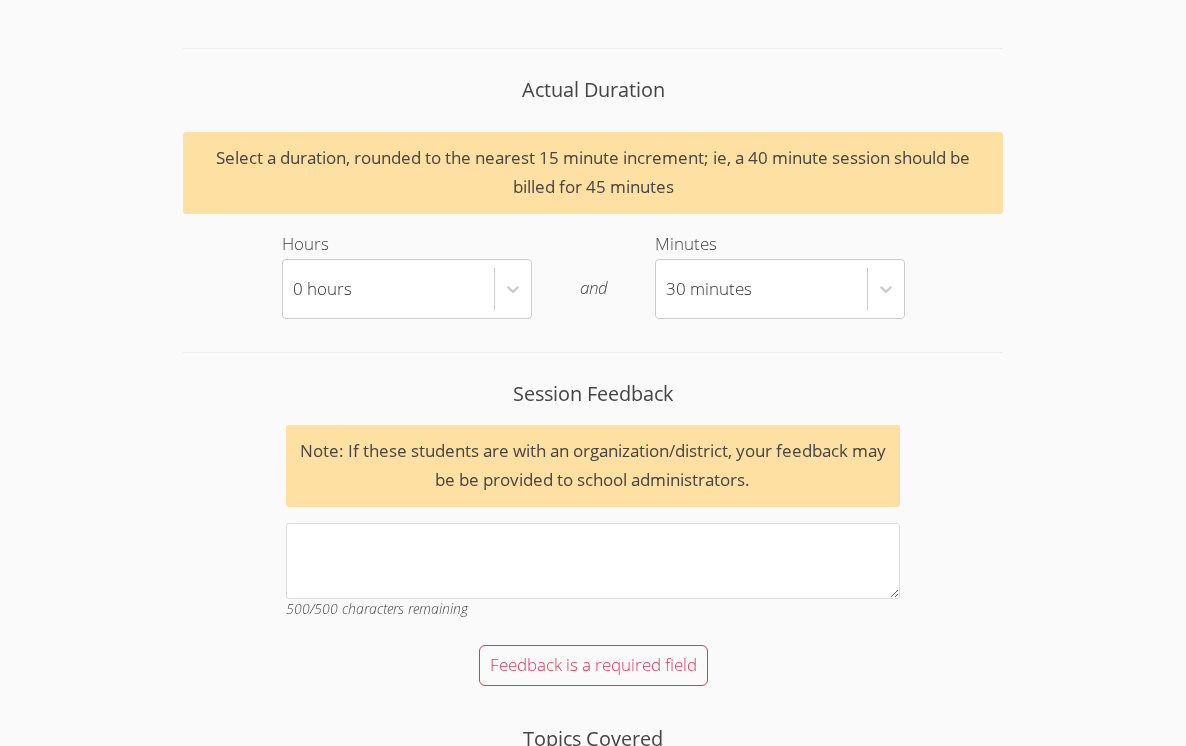 scroll, scrollTop: 2535, scrollLeft: 0, axis: vertical 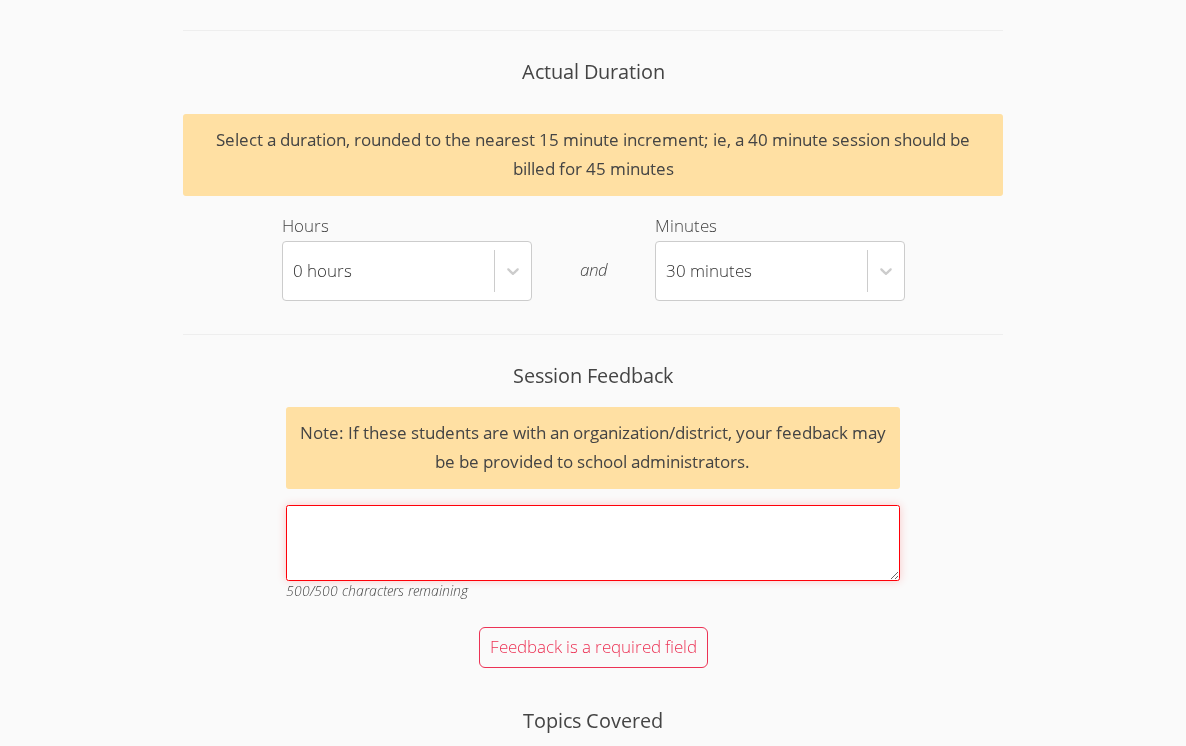 click on "Session Feedback Note: If these students are with an organization/district, your feedback may be be provided to school administrators. 500 /500 characters remaining" at bounding box center [593, 543] 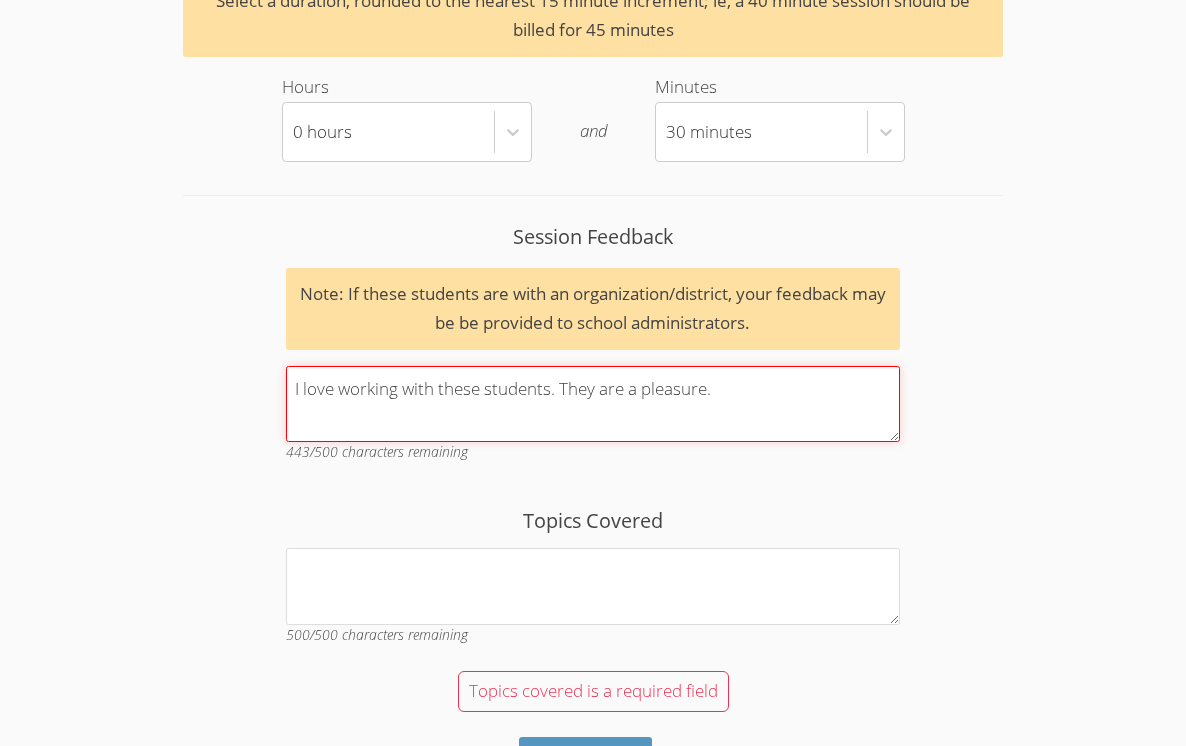 scroll, scrollTop: 2682, scrollLeft: 0, axis: vertical 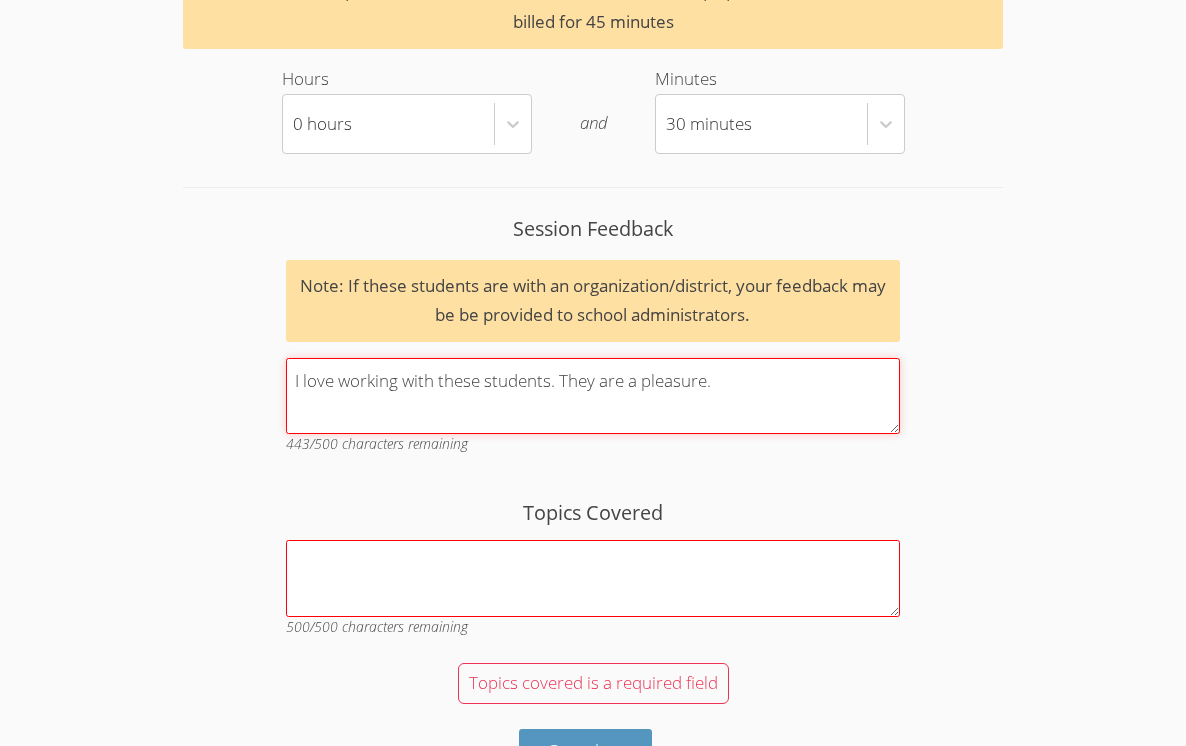 type on "I love working with these students. They are a pleasure." 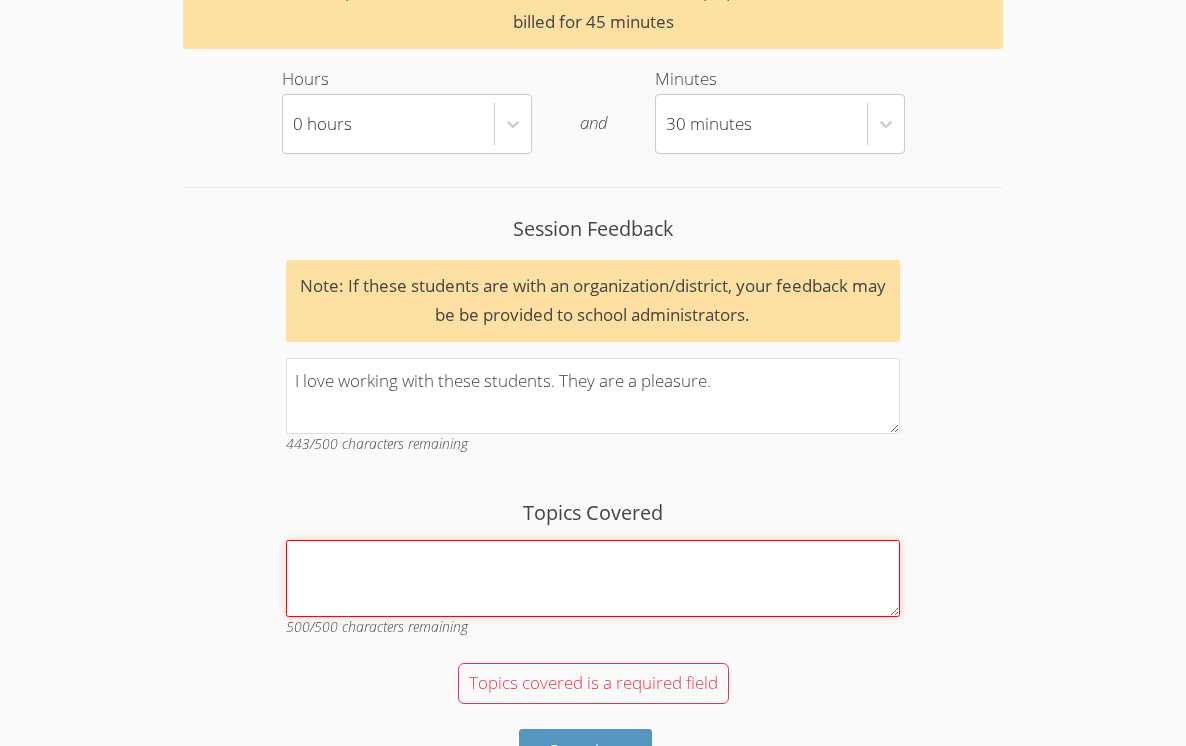 click on "Topics Covered" at bounding box center (593, 578) 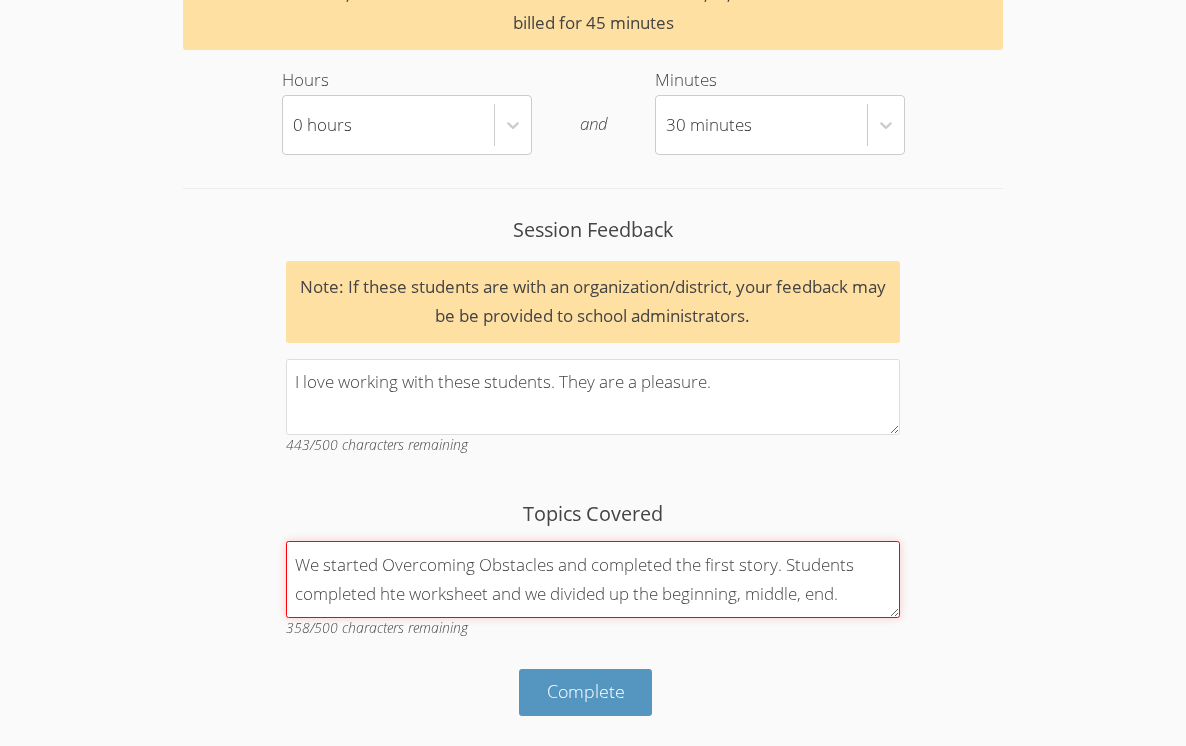 click on "We started Overcoming Obstacles and completed the first story. Students completed hte worksheet and we divided up the beginning, middle, end." at bounding box center [593, 579] 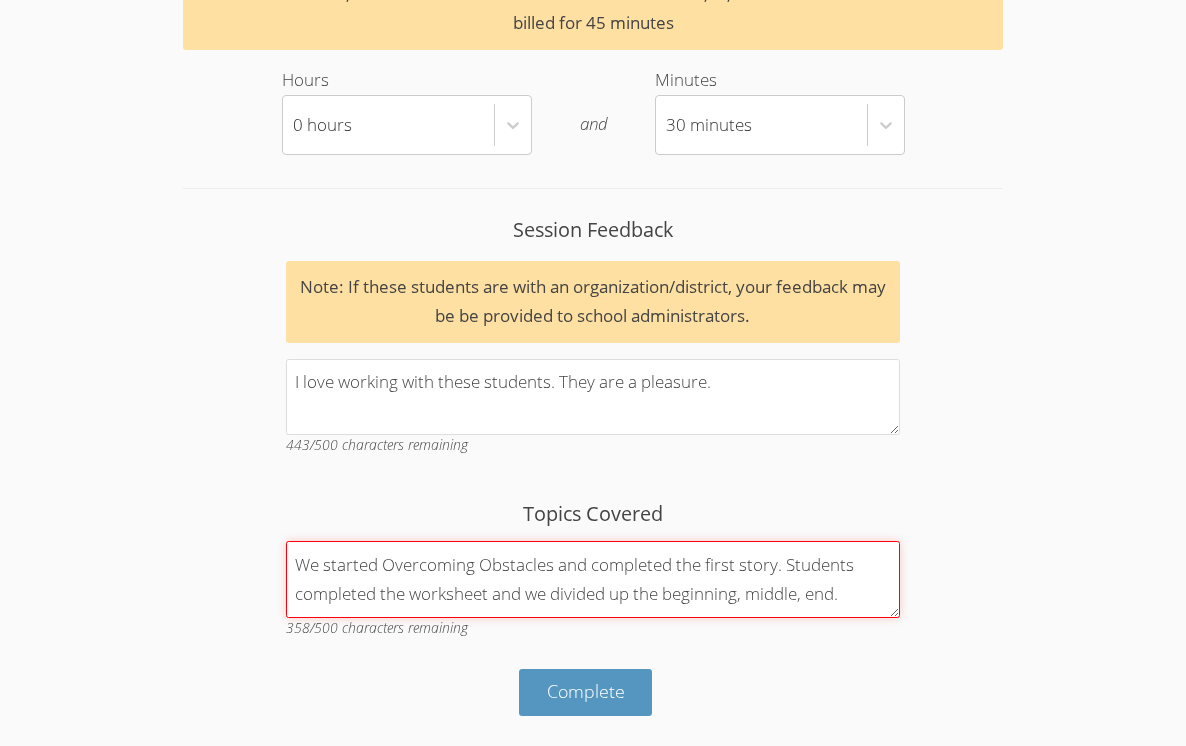 click on "We started Overcoming Obstacles and completed the first story. Students completed the worksheet and we divided up the beginning, middle, end." at bounding box center [593, 579] 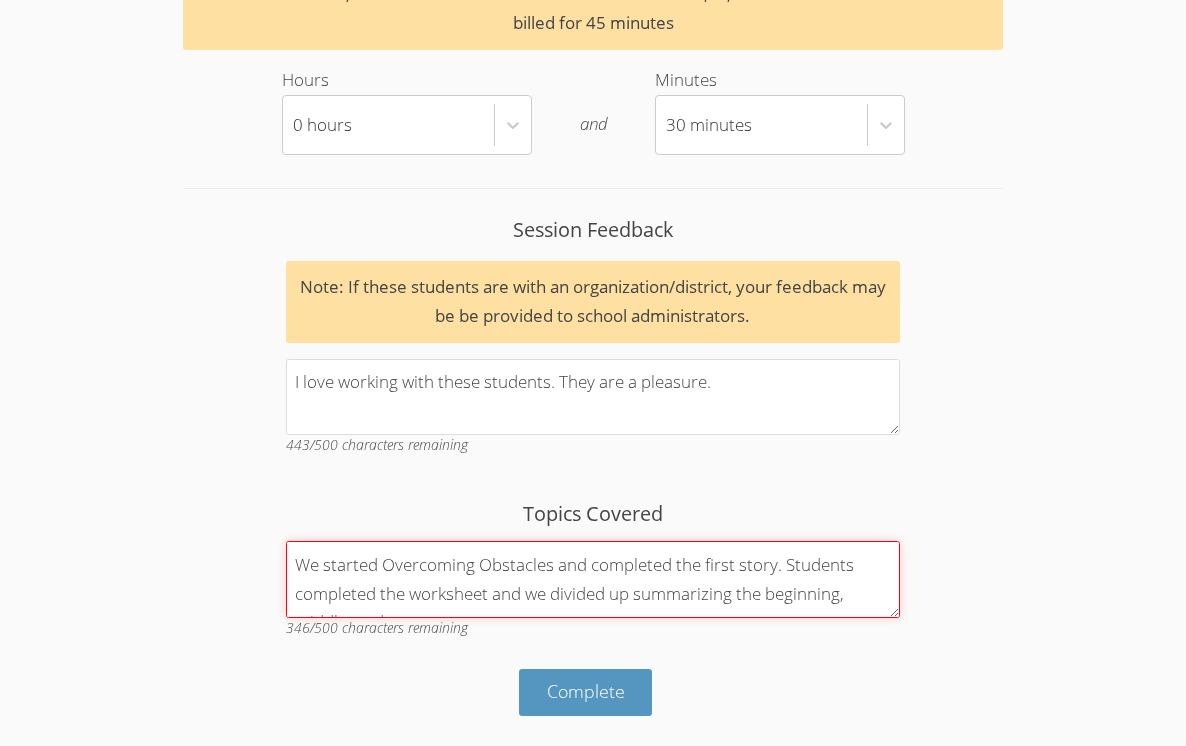 scroll, scrollTop: 28, scrollLeft: 0, axis: vertical 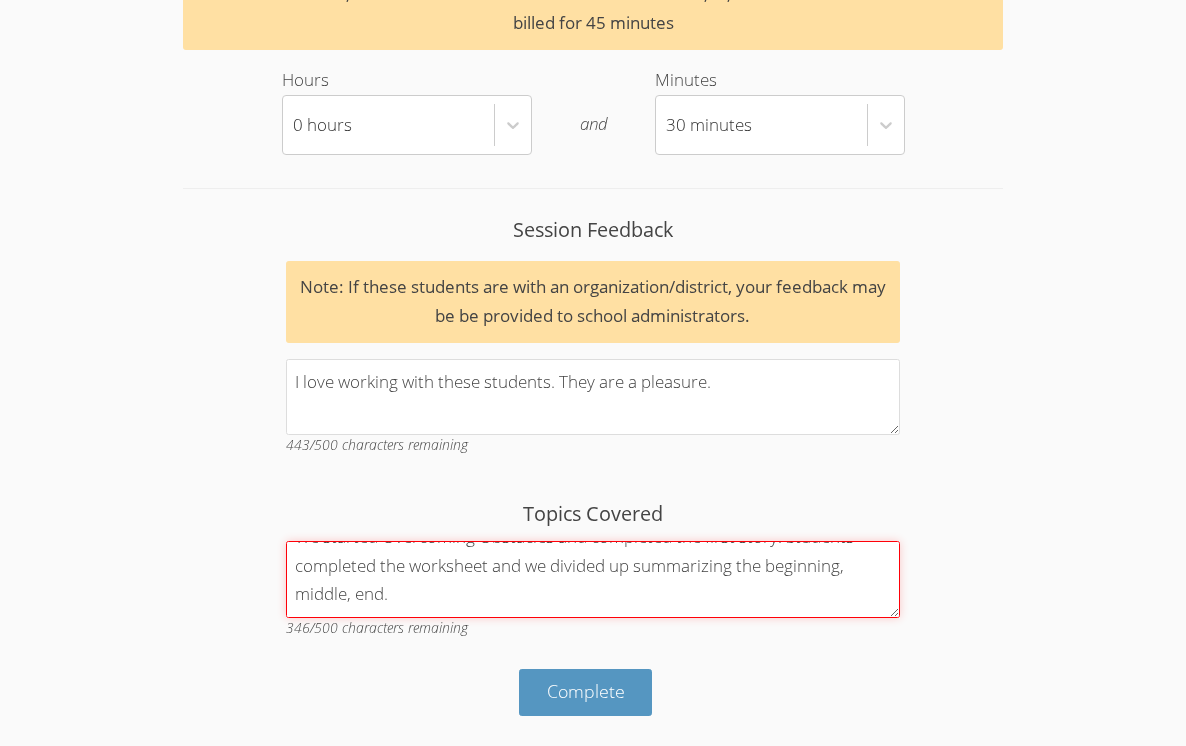 click on "We started Overcoming Obstacles and completed the first story. Students completed the worksheet and we divided up summarizing the beginning, middle, end." at bounding box center [593, 579] 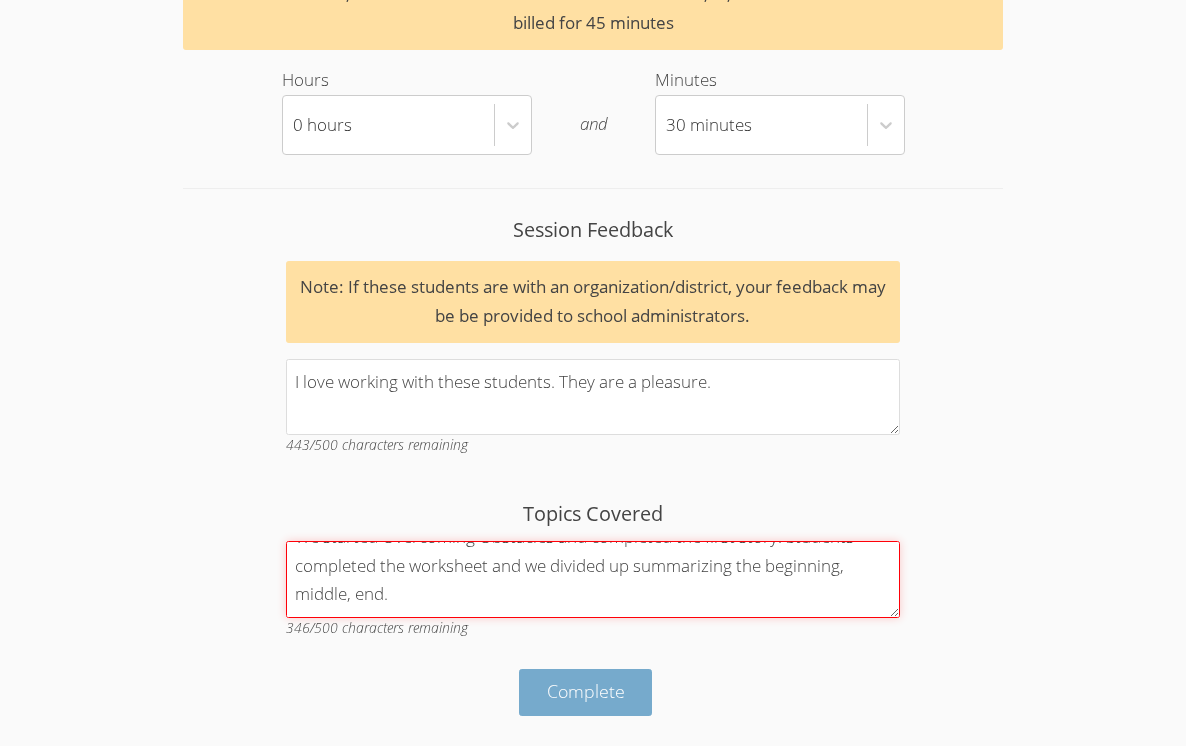 type on "We started Overcoming Obstacles and completed the first story. Students completed the worksheet and we divided up summarizing the beginning, middle, end." 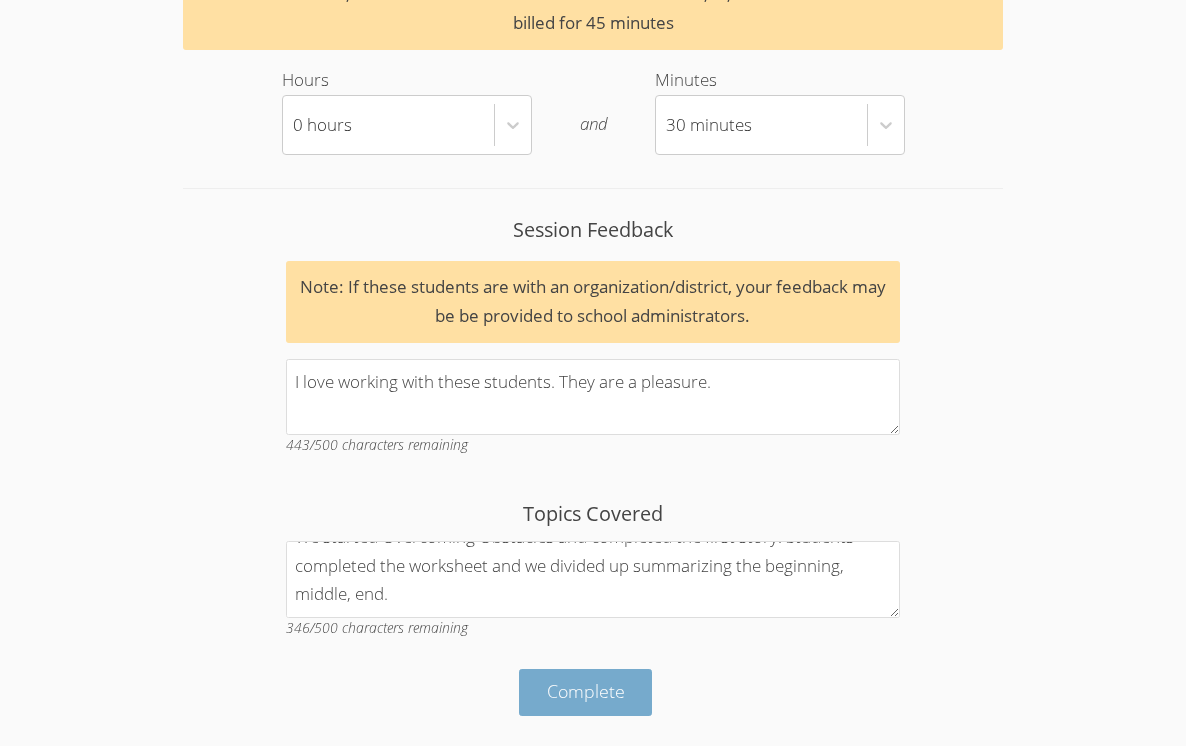 click on "Complete" at bounding box center (586, 691) 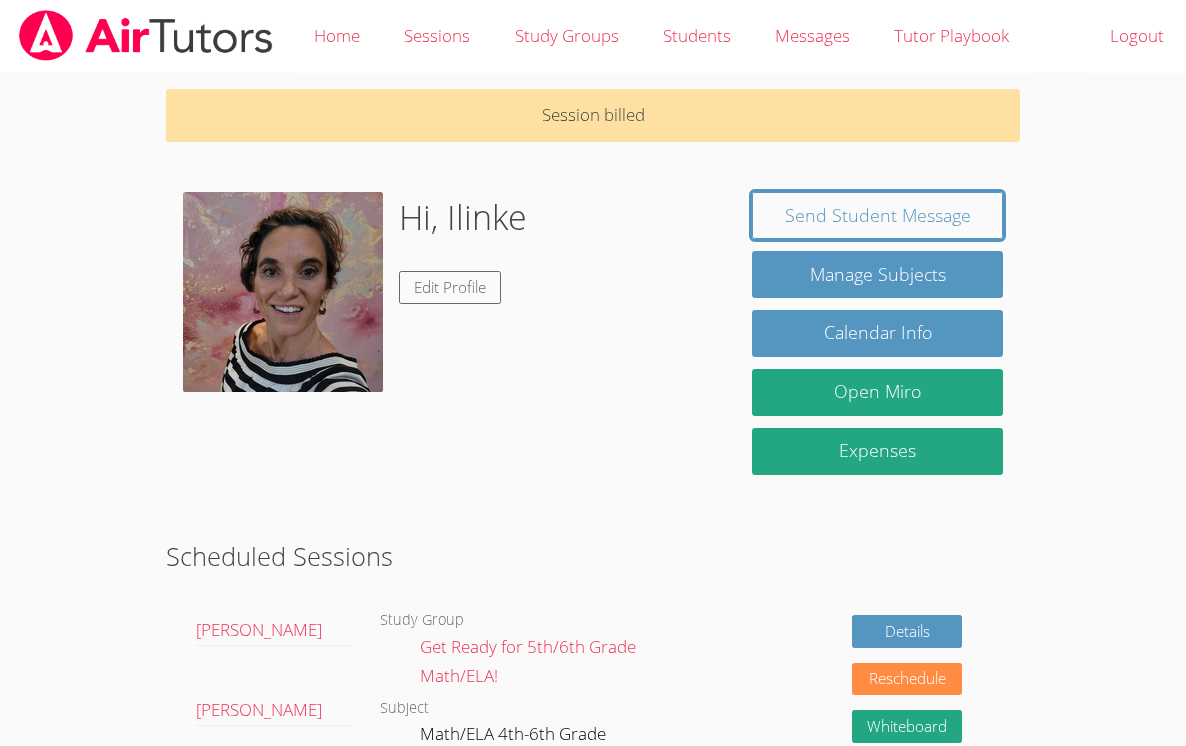 scroll, scrollTop: 0, scrollLeft: 0, axis: both 